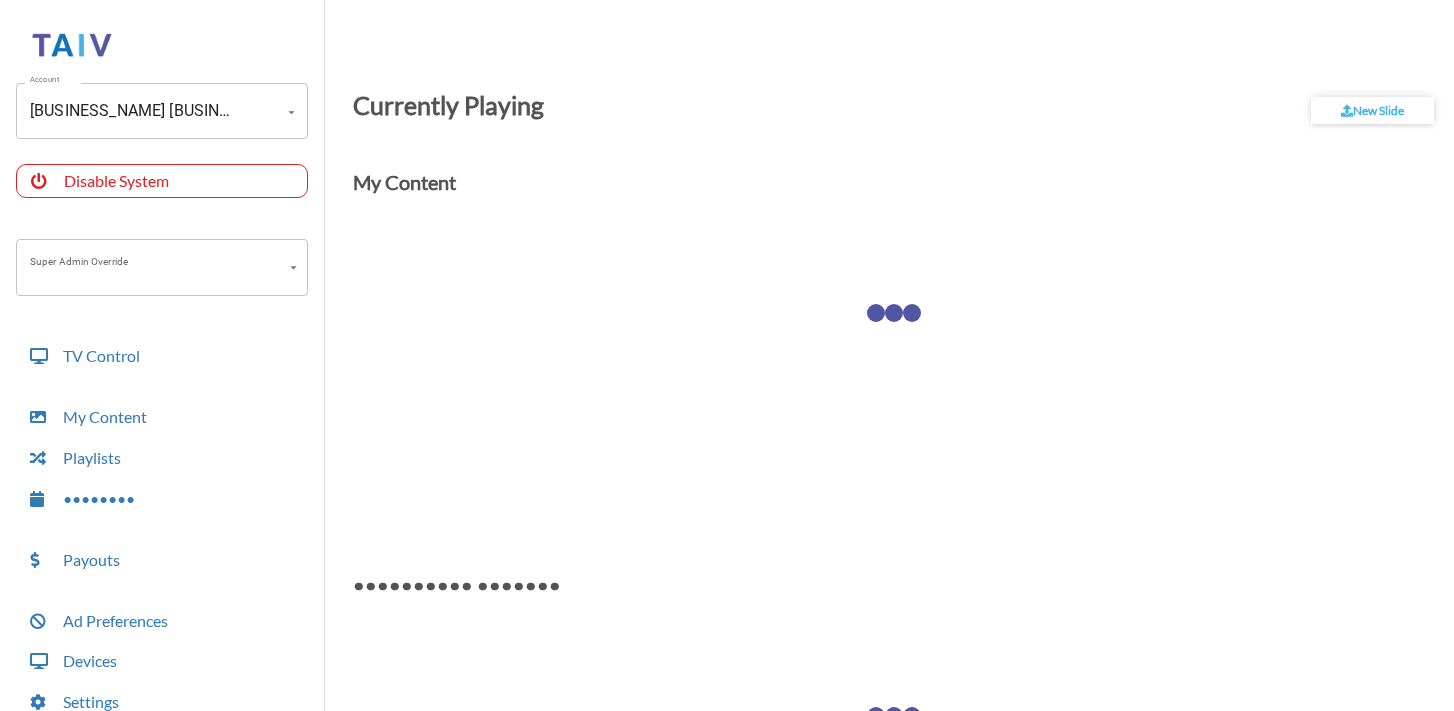 scroll, scrollTop: 0, scrollLeft: 0, axis: both 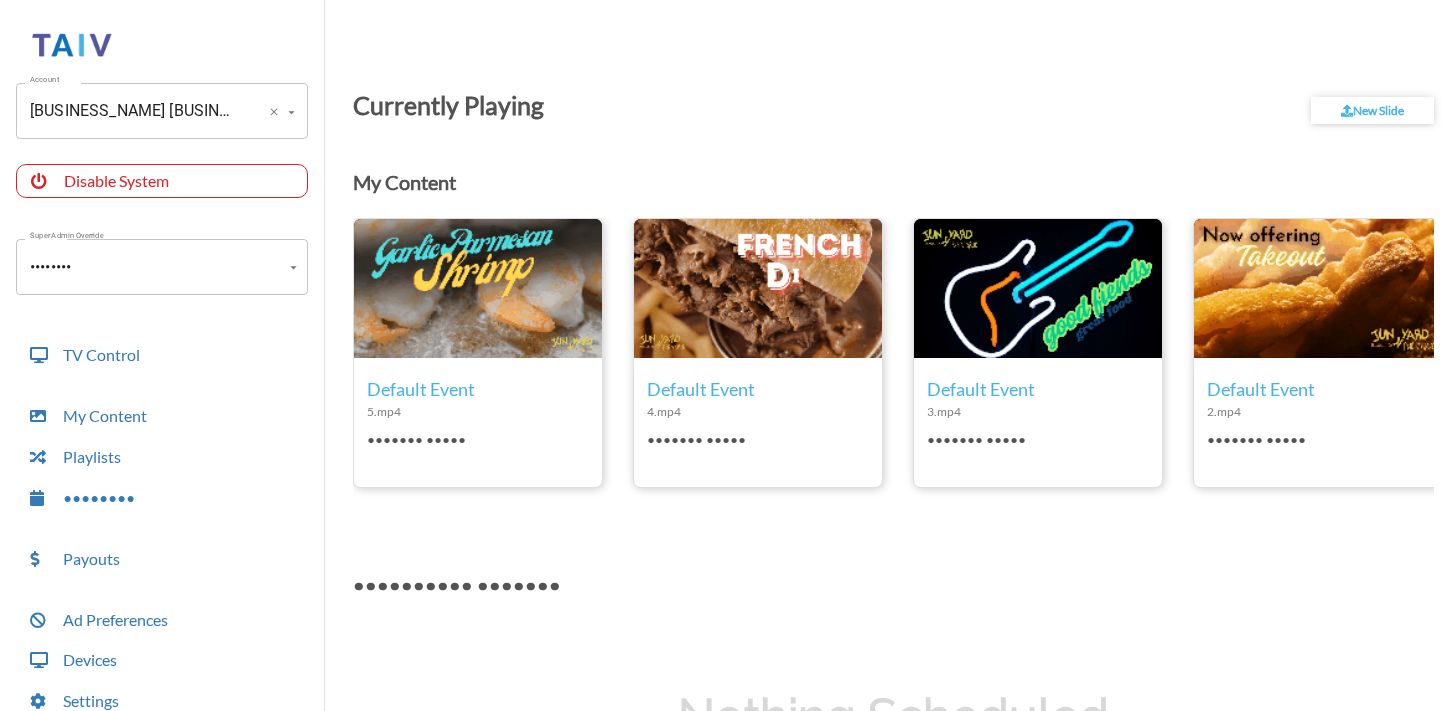 click at bounding box center (291, 112) 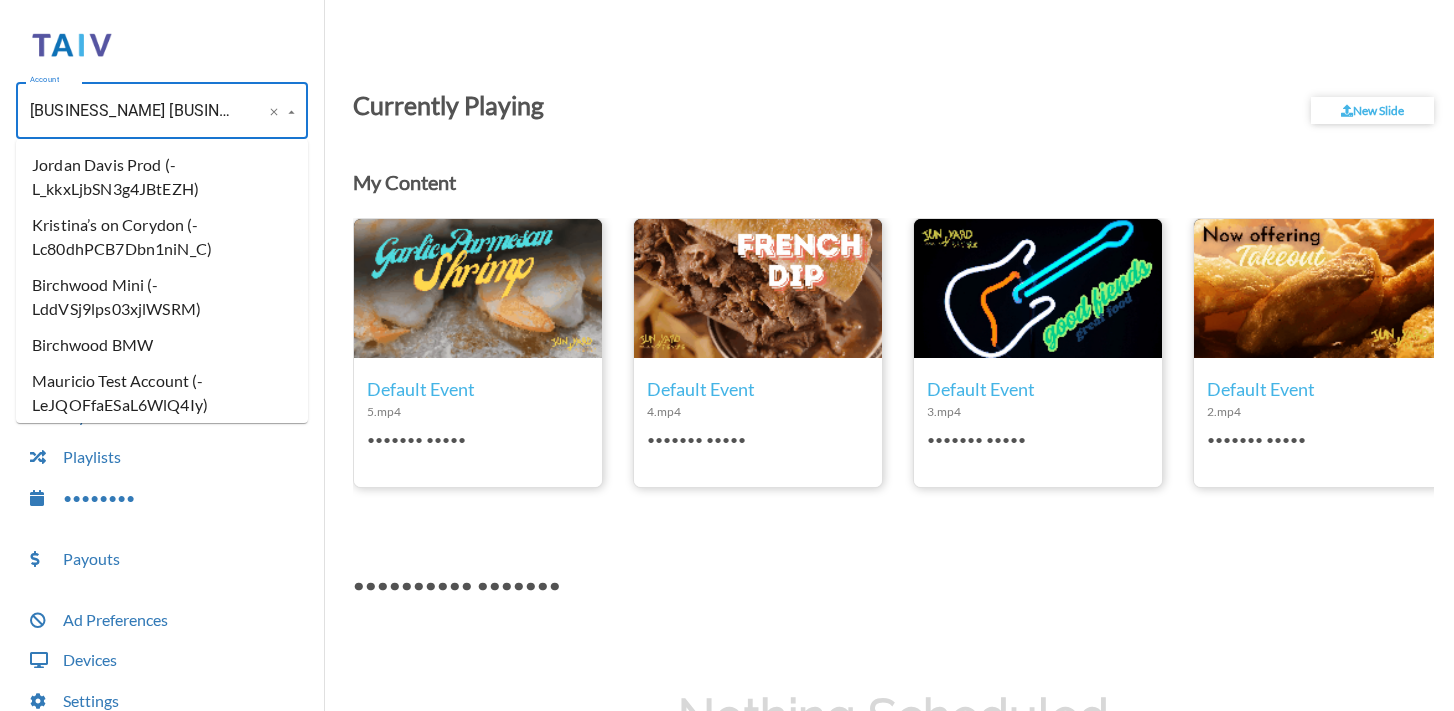 scroll, scrollTop: 0, scrollLeft: 142, axis: horizontal 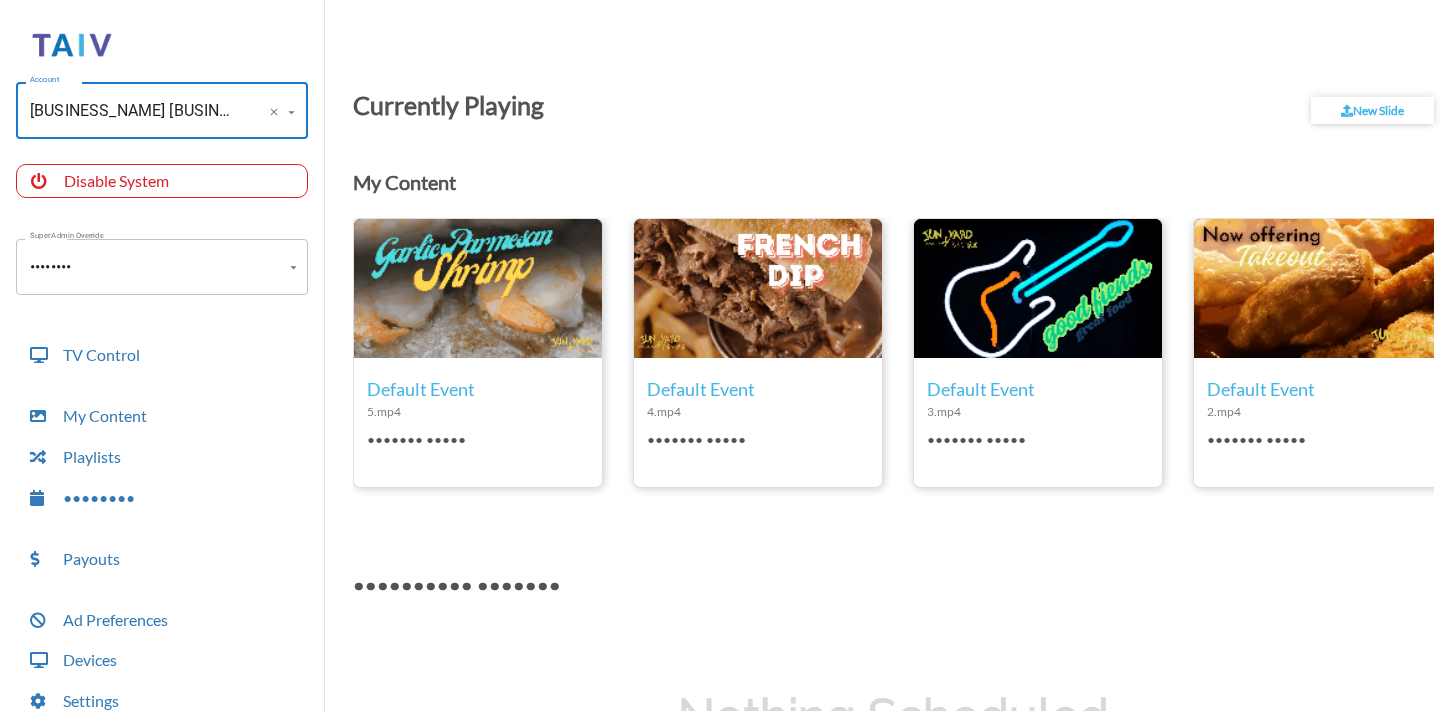 type on "d" 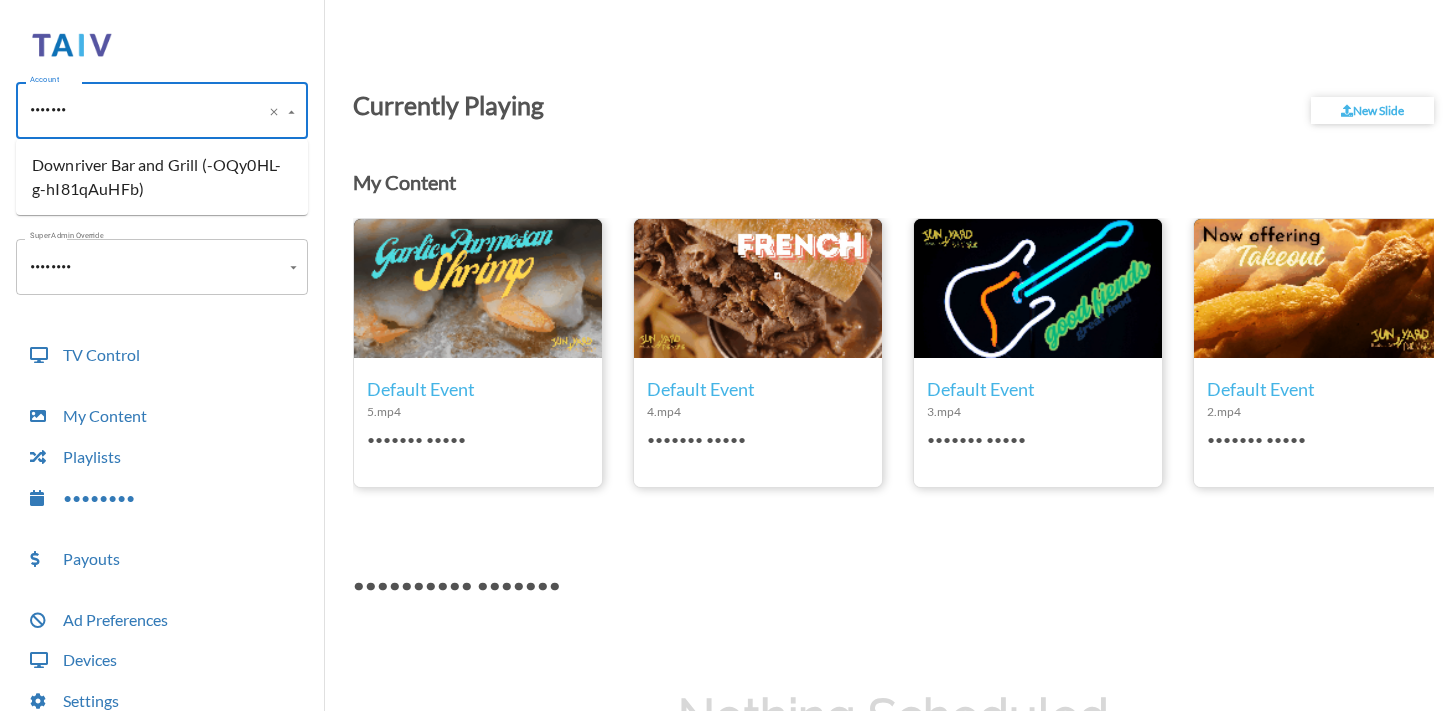click on "Downriver Bar and Grill (-OQy0HL-g-hI81qAuHFb)" at bounding box center (162, 177) 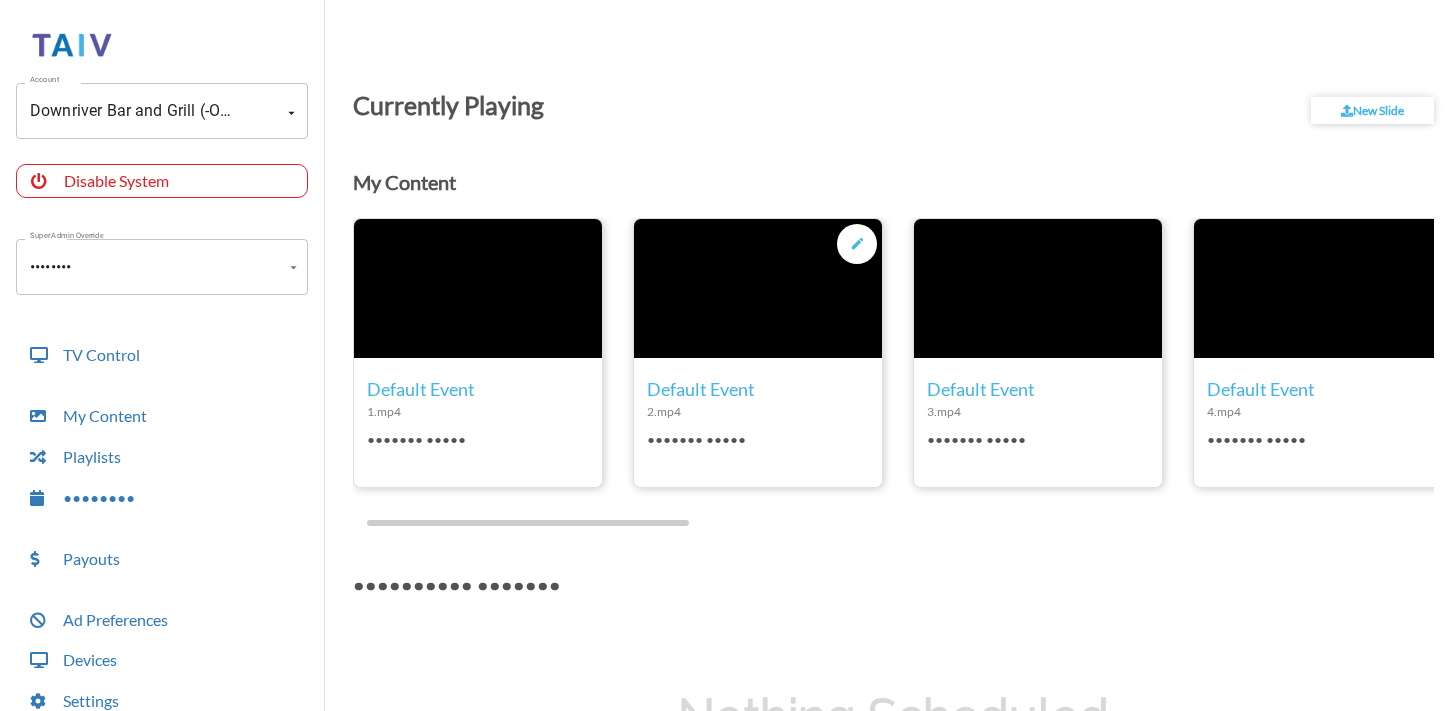 scroll, scrollTop: 0, scrollLeft: 21, axis: horizontal 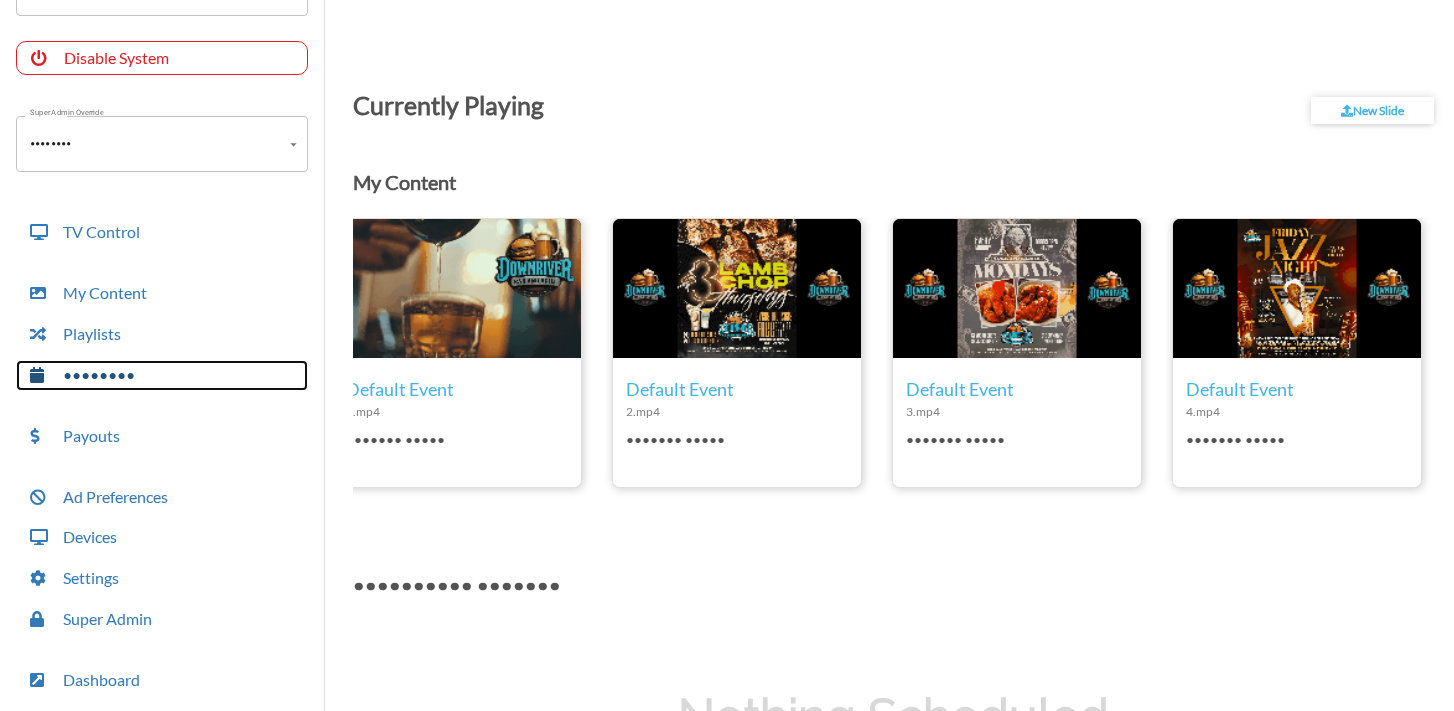 click on "••••••••" at bounding box center (162, 375) 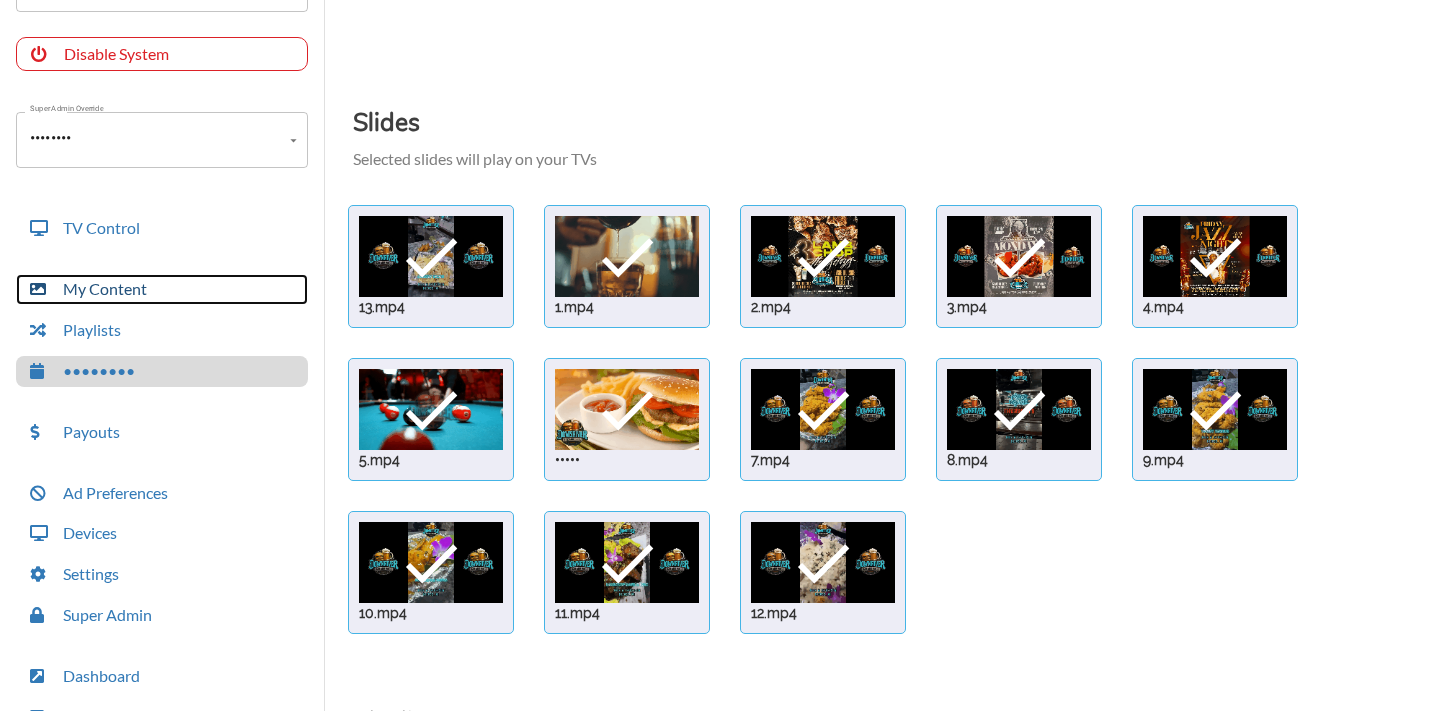 click on "My Content" at bounding box center [162, 289] 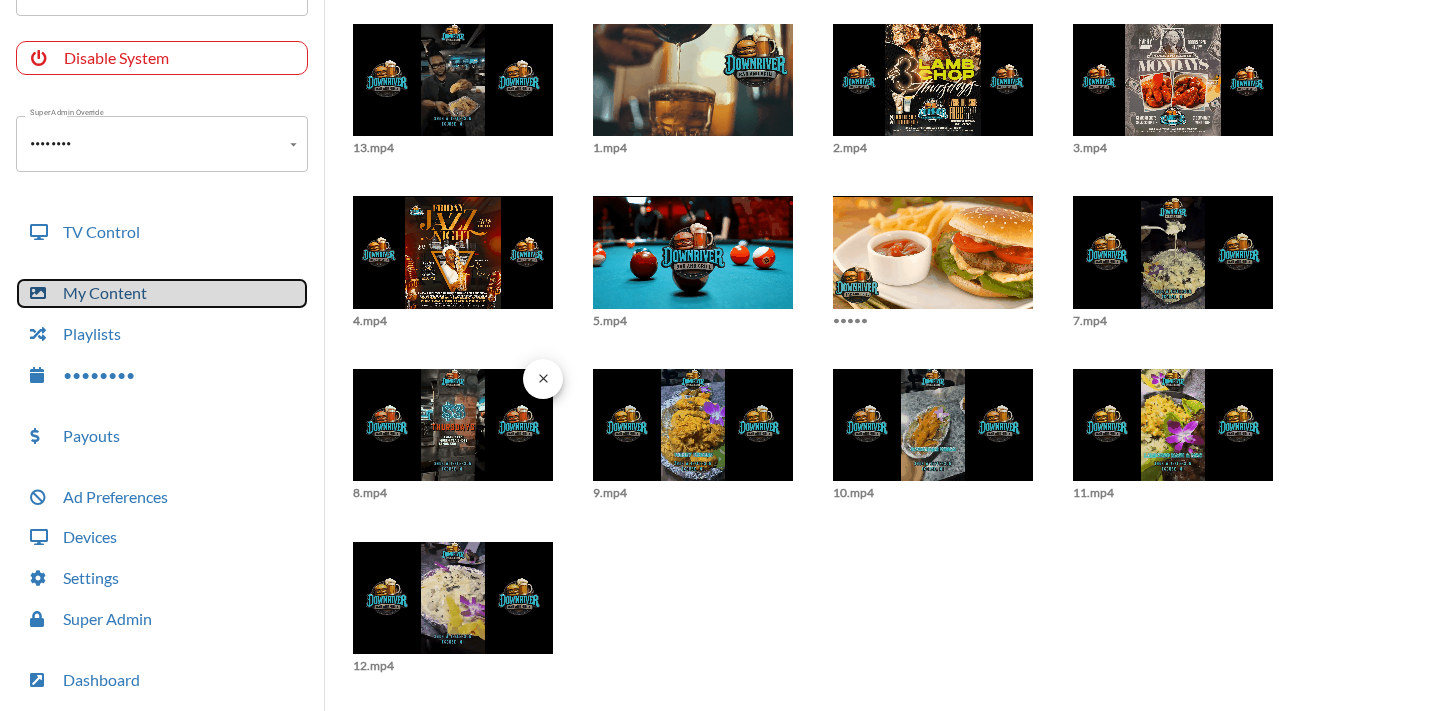 scroll, scrollTop: 137, scrollLeft: 0, axis: vertical 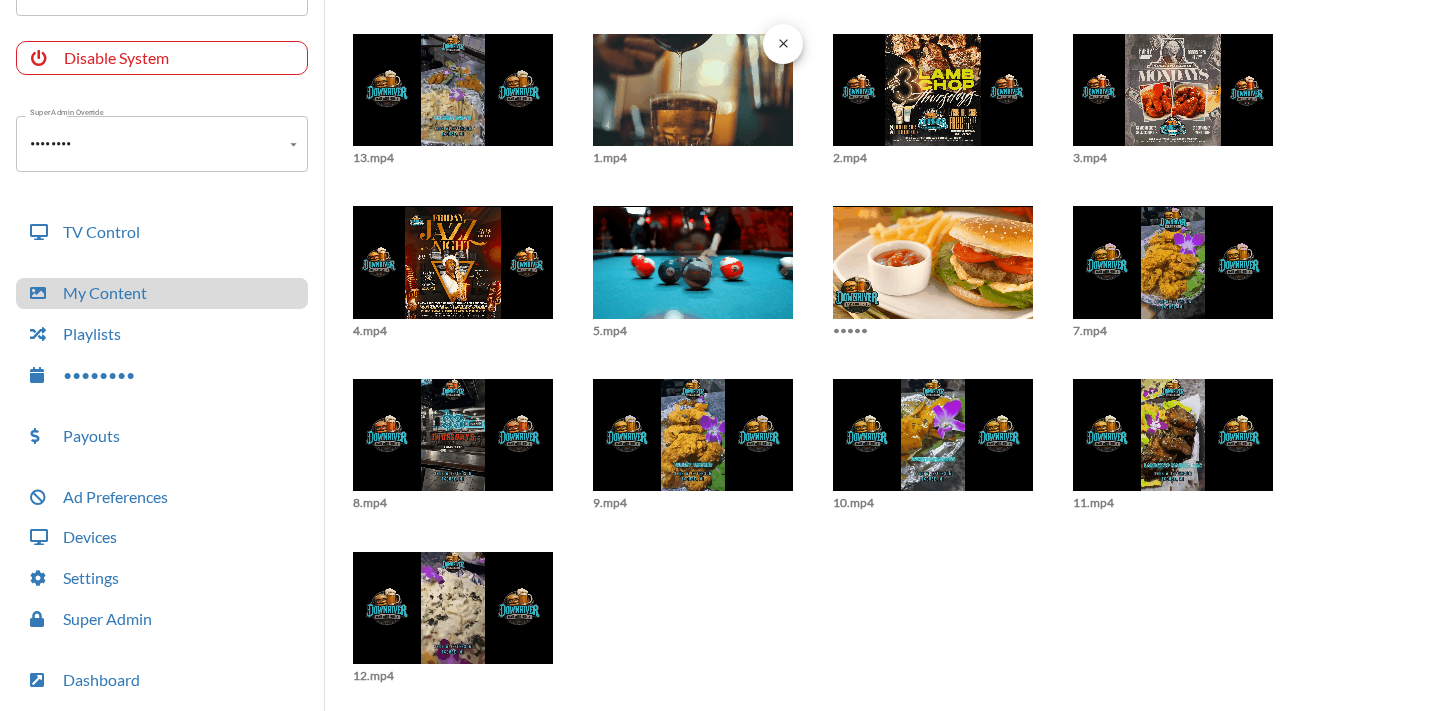 click at bounding box center [453, 100] 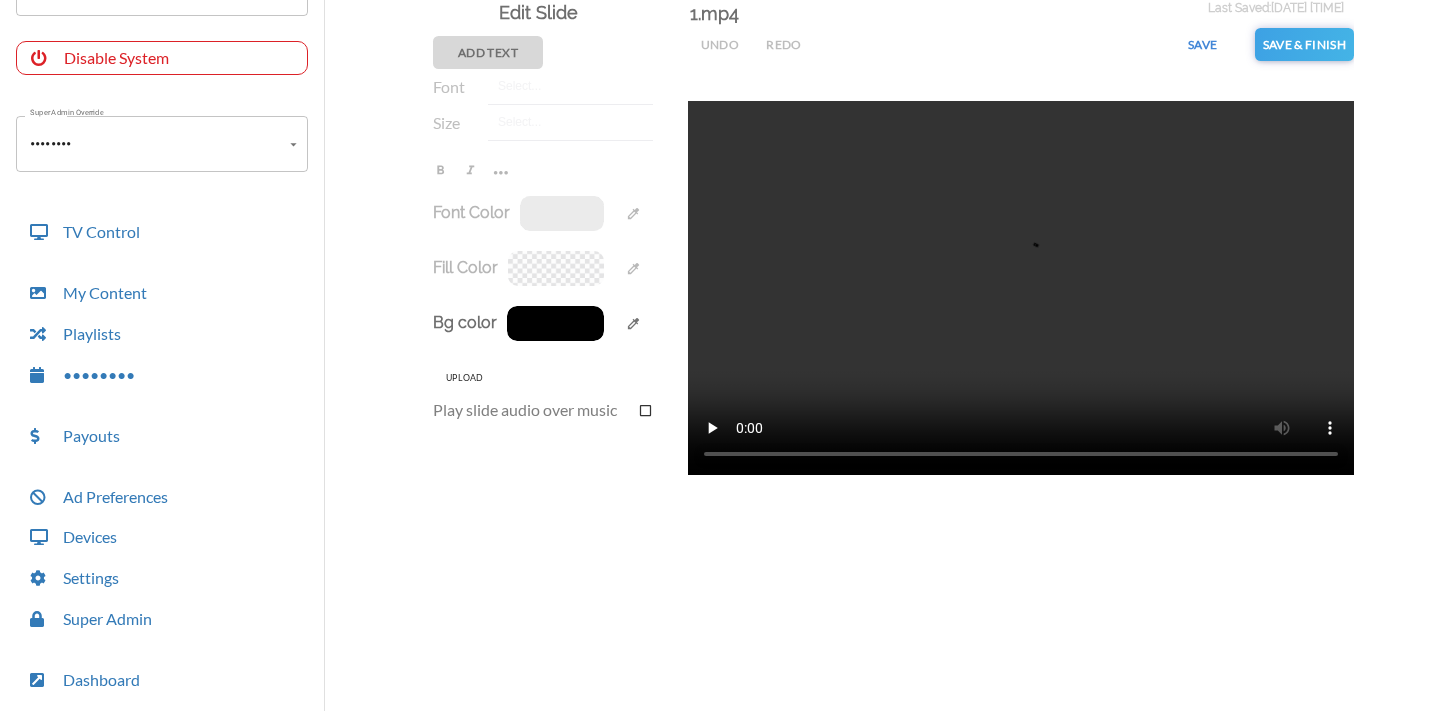 scroll, scrollTop: 109, scrollLeft: 0, axis: vertical 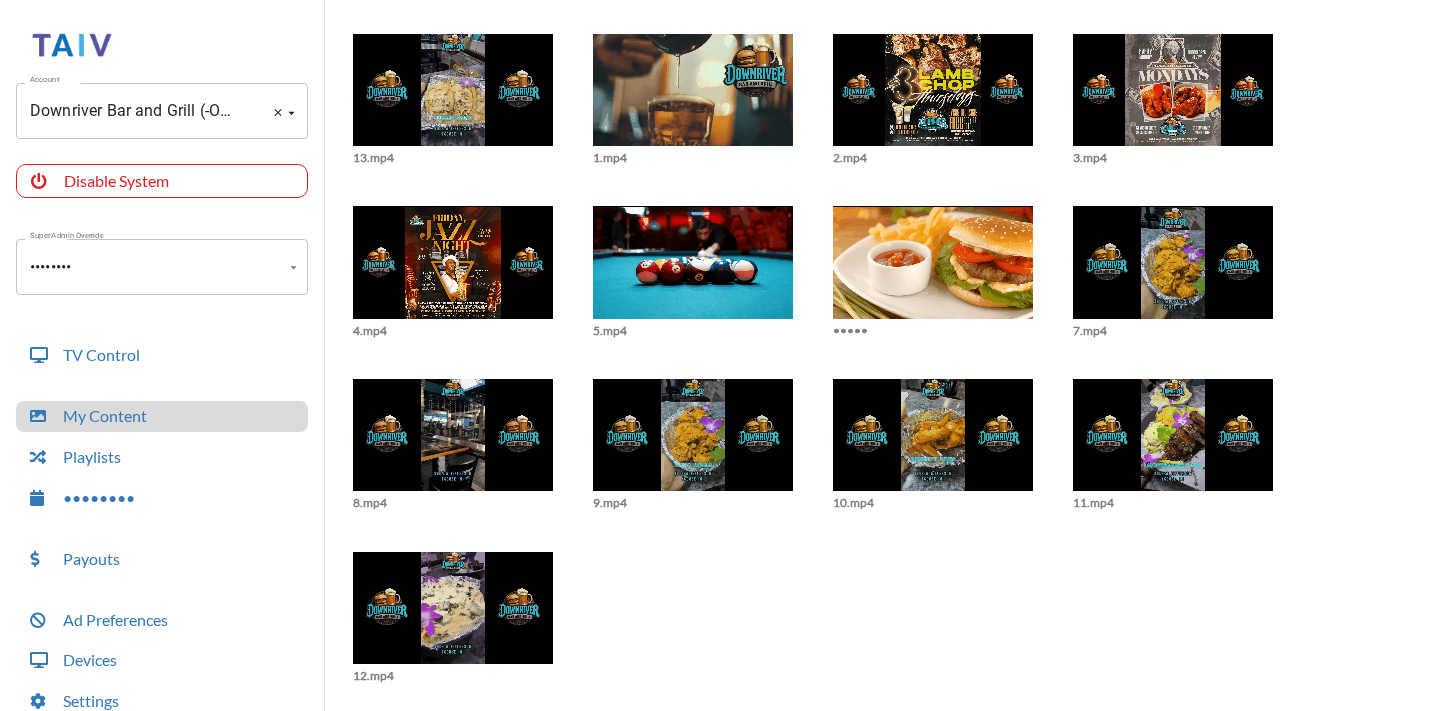 click on "Downriver Bar and Grill (-OQy0HL-g-hI81qAuHFb)" at bounding box center (134, 111) 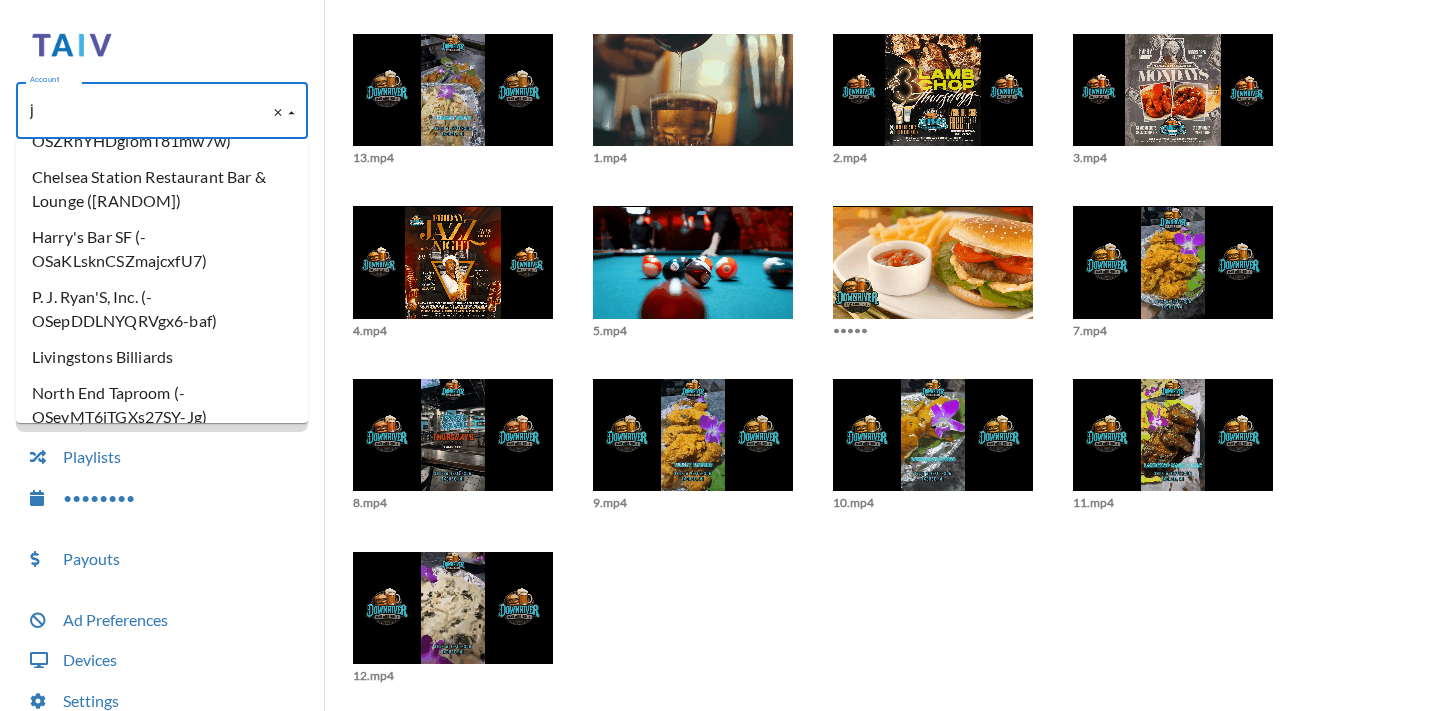 scroll, scrollTop: 0, scrollLeft: 0, axis: both 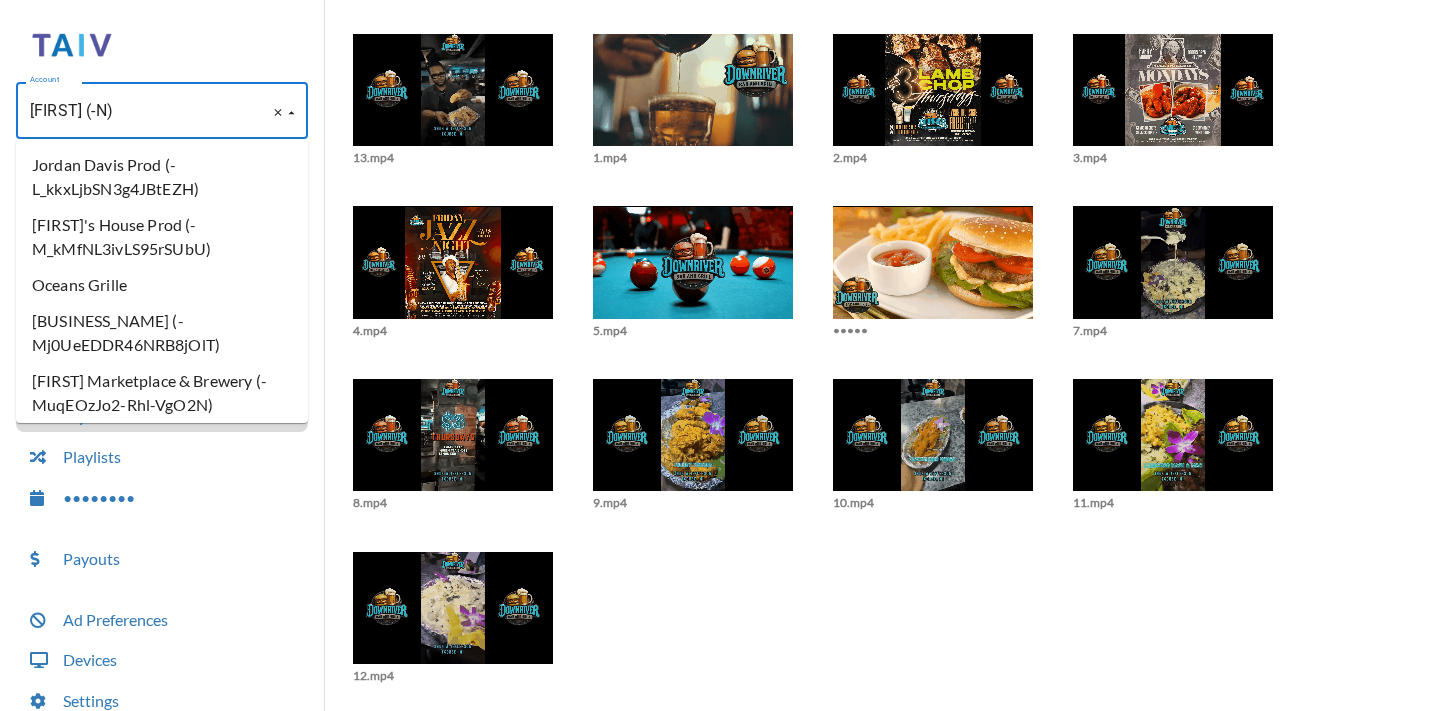 type on "j" 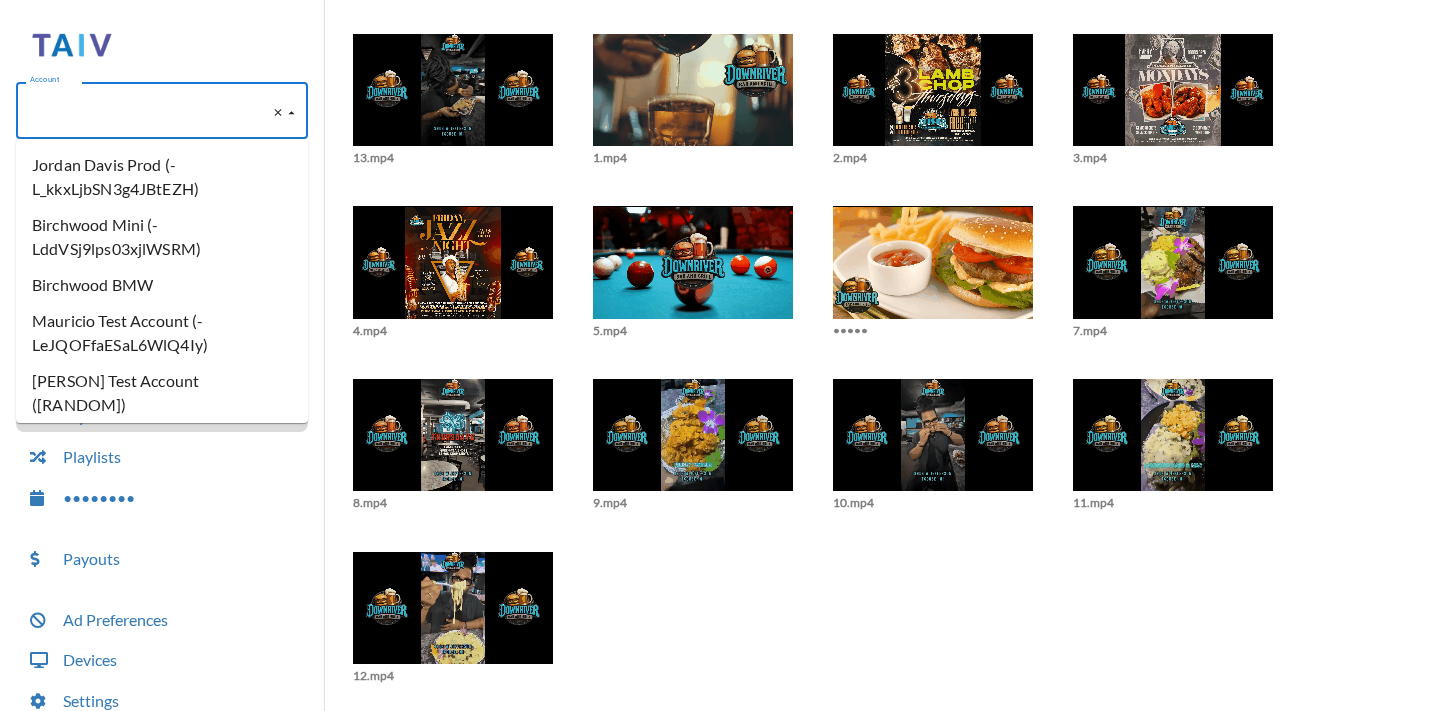 scroll, scrollTop: 188220, scrollLeft: 0, axis: vertical 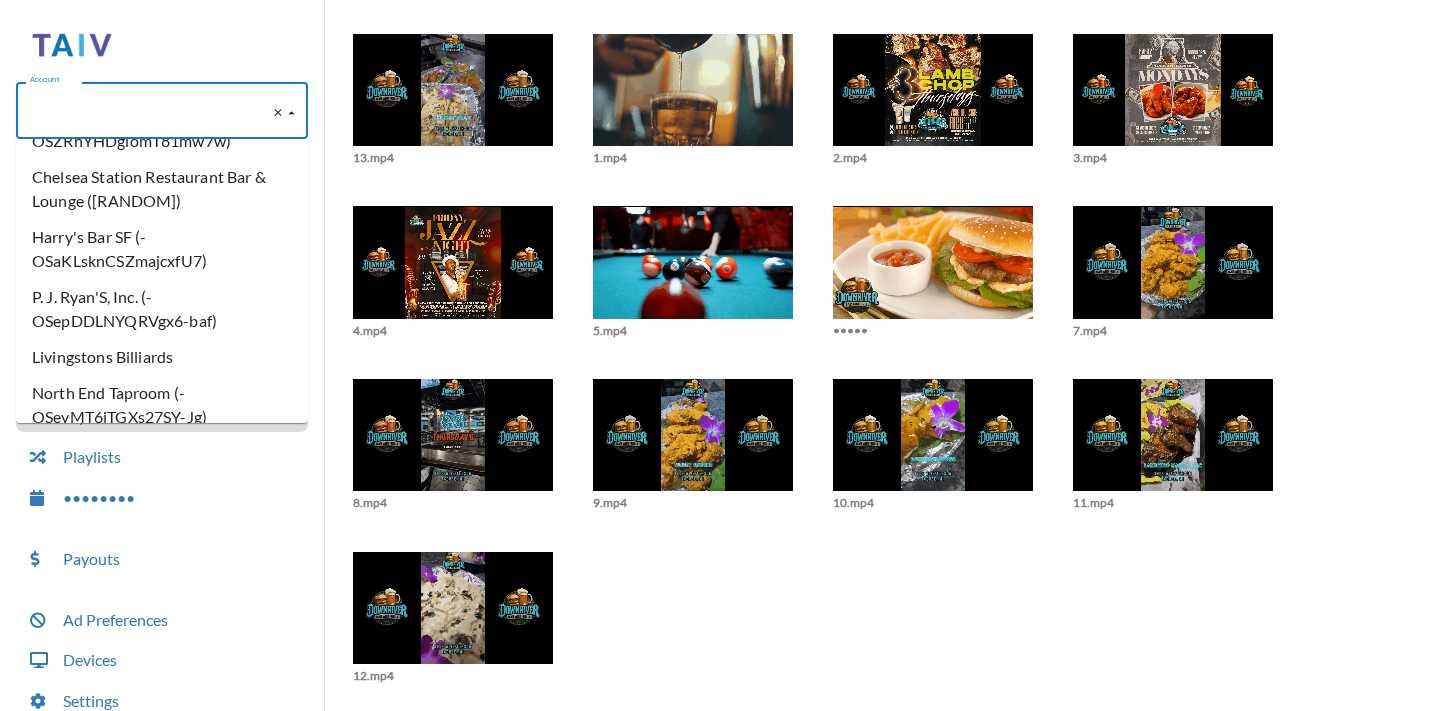 paste on "[BUSINESS_NAME] [BUSINESS_NAME] - [CITY]" 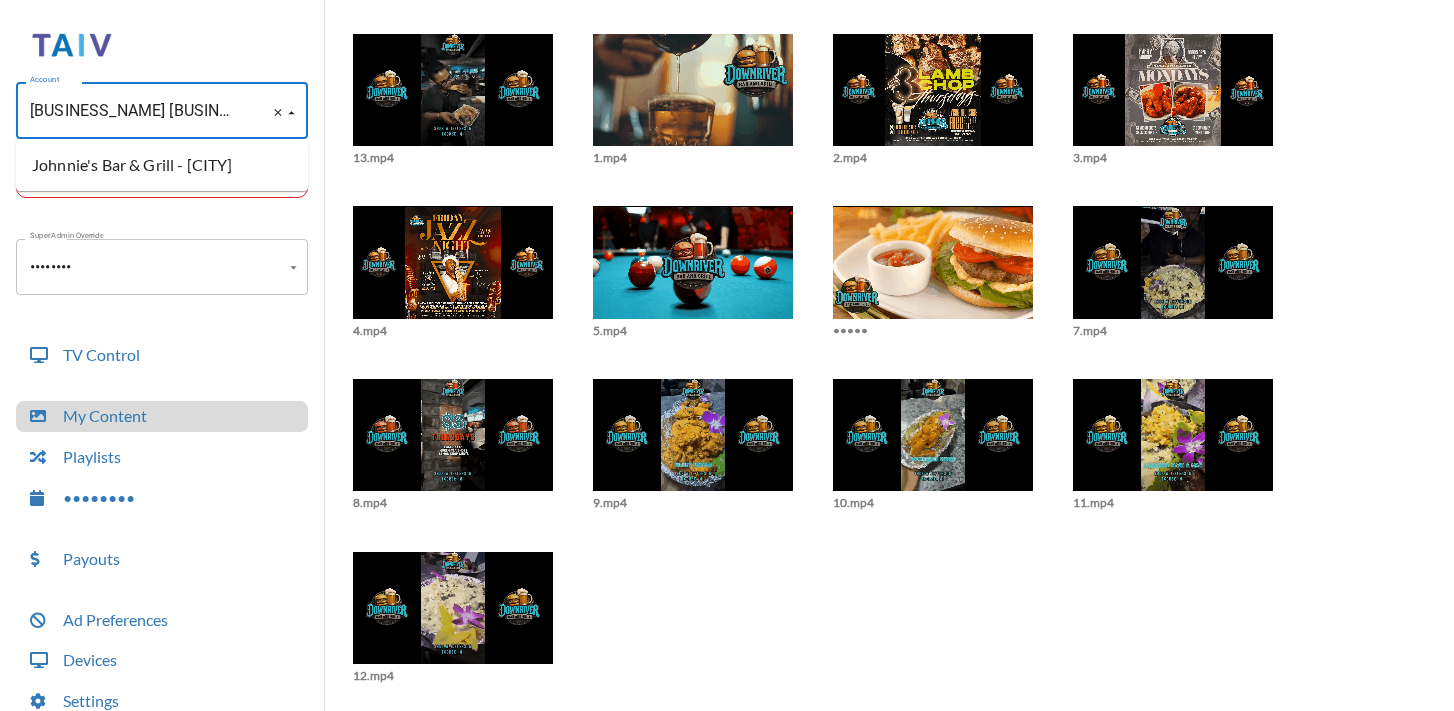 scroll, scrollTop: 0, scrollLeft: 0, axis: both 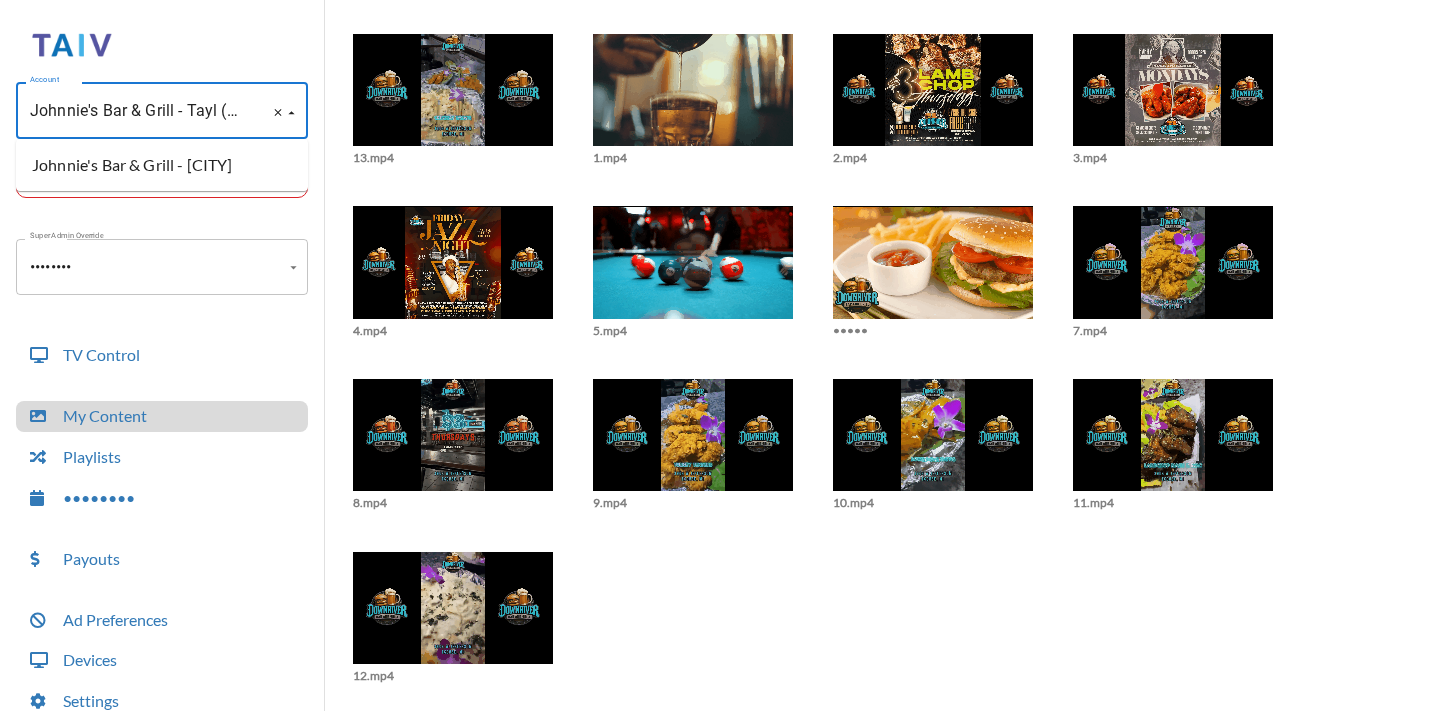 click on "Johnnie's Bar & Grill - [CITY]" at bounding box center (162, 165) 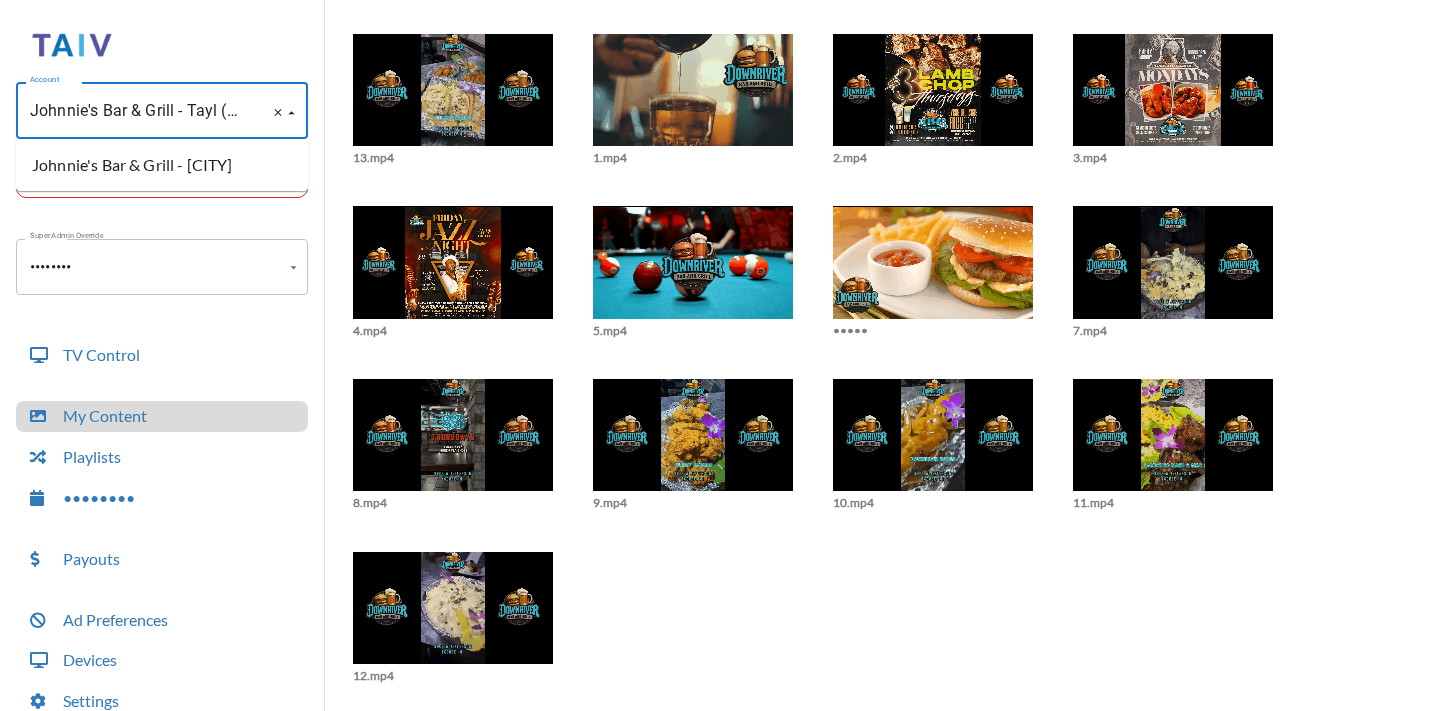 scroll, scrollTop: 0, scrollLeft: 0, axis: both 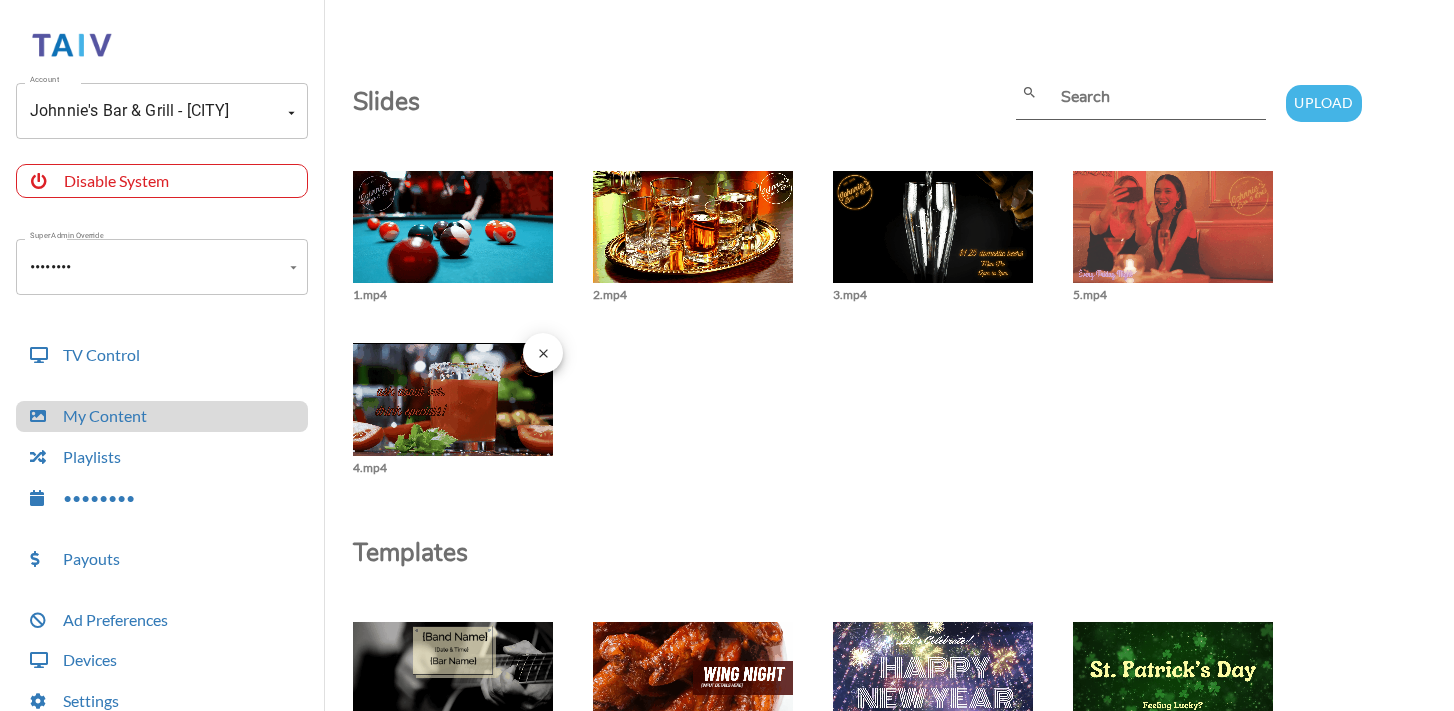 click at bounding box center [453, 237] 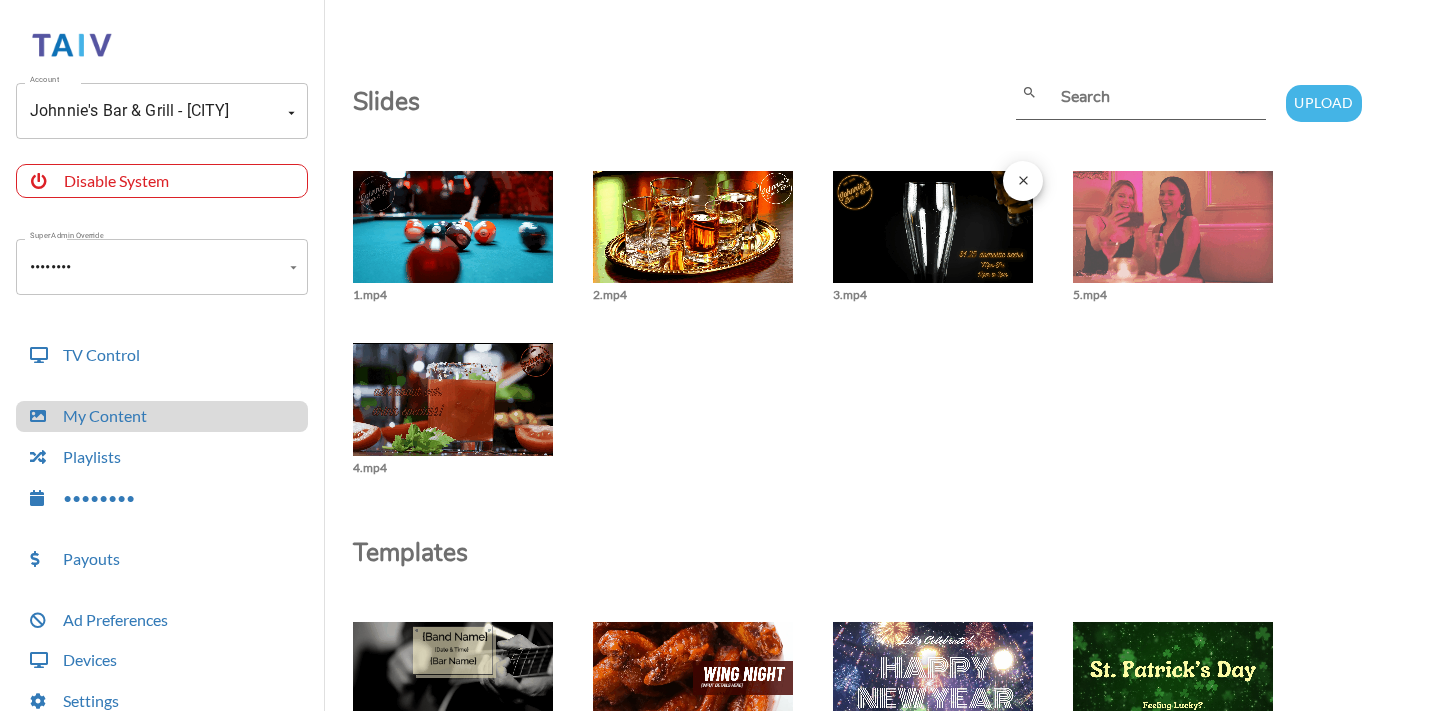 click at bounding box center [453, 237] 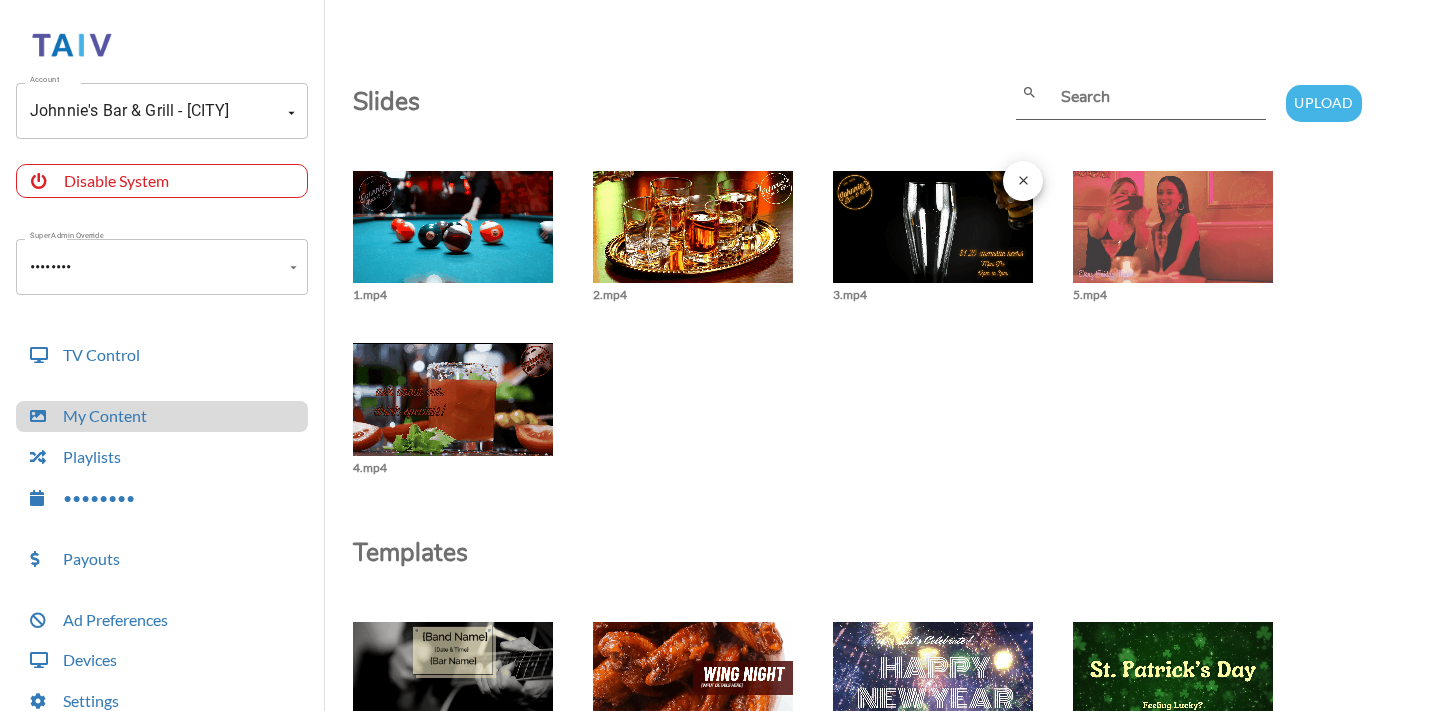 click on "close" at bounding box center [1023, 180] 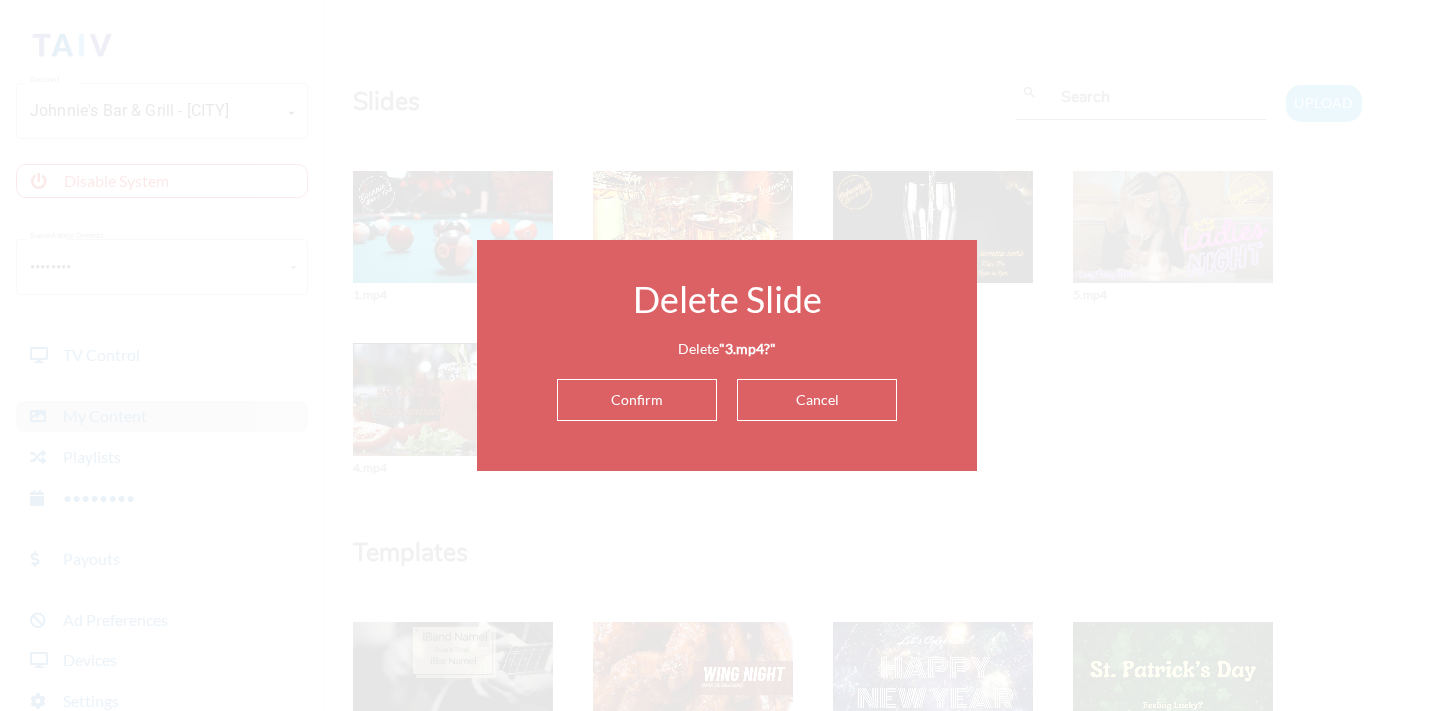 click on "Cancel" at bounding box center (817, 400) 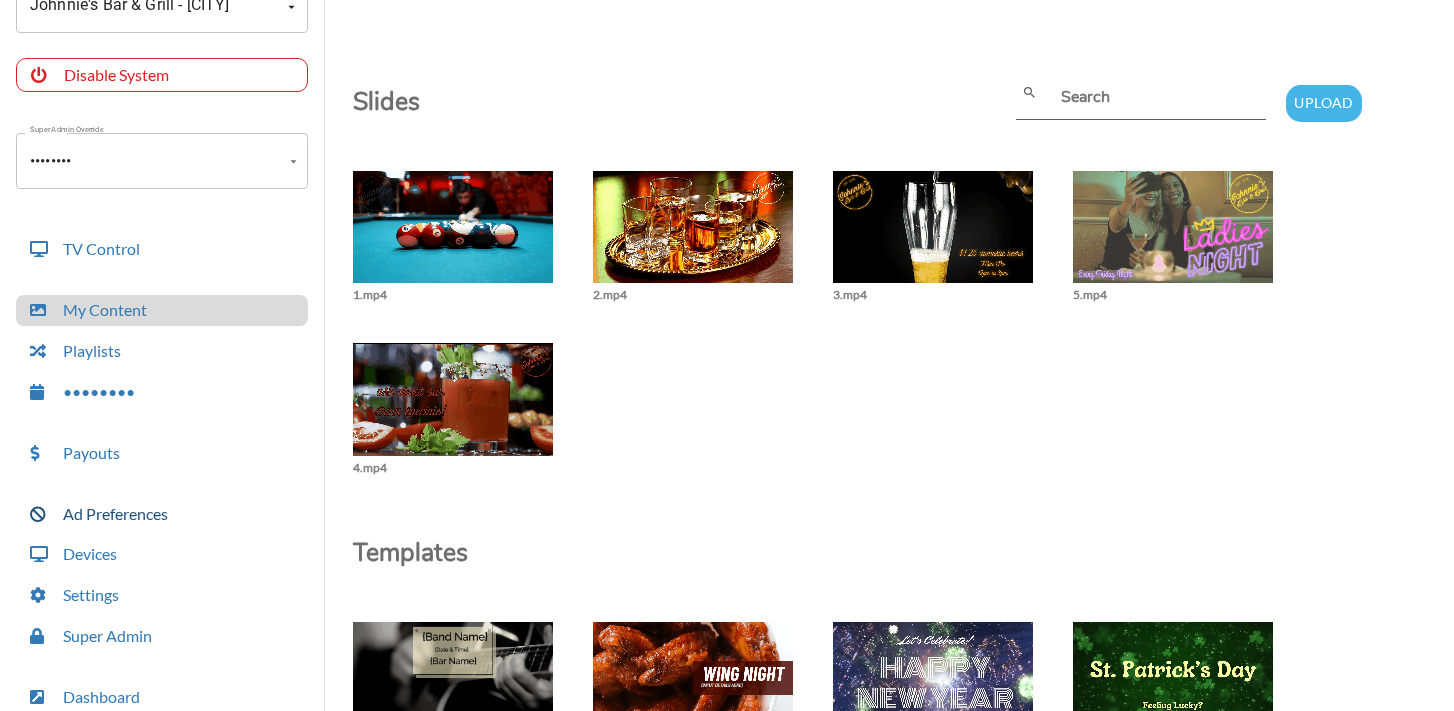 scroll, scrollTop: 113, scrollLeft: 0, axis: vertical 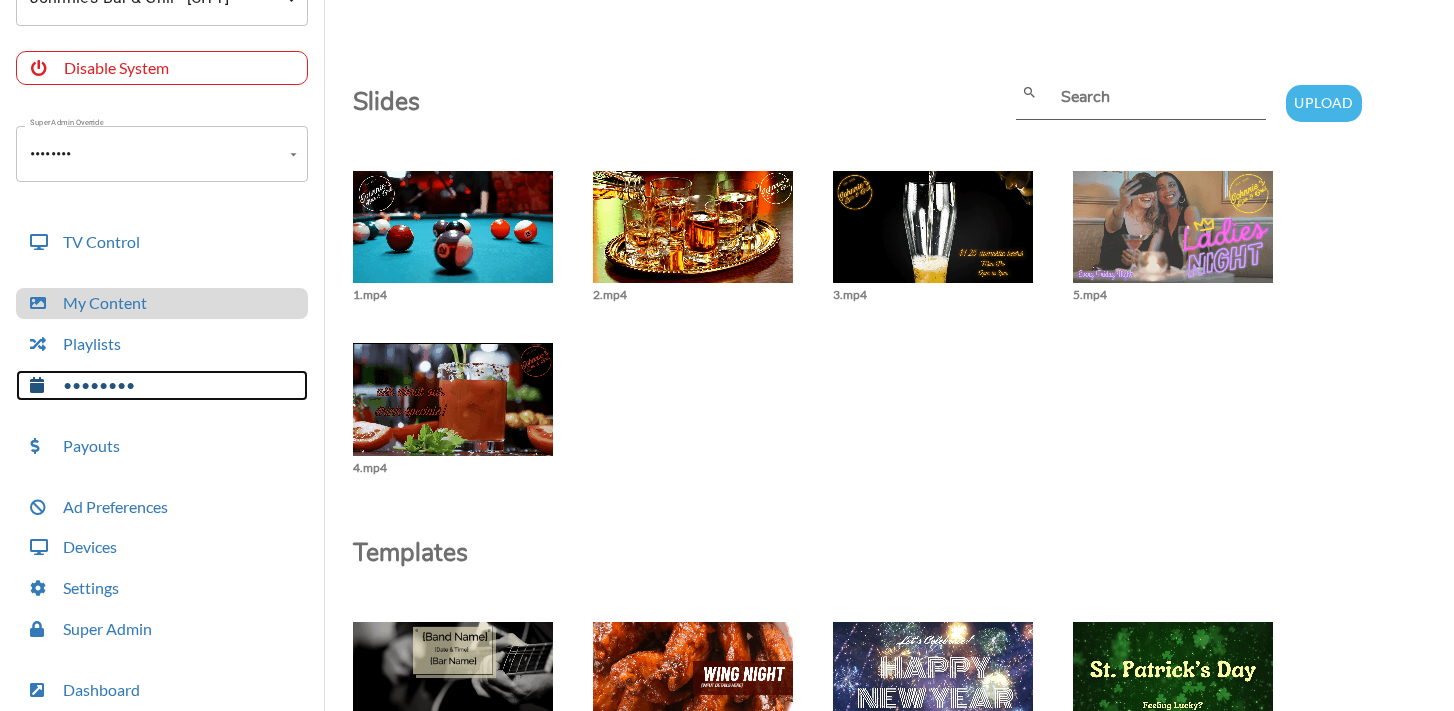 click on "••••••••" at bounding box center (162, 385) 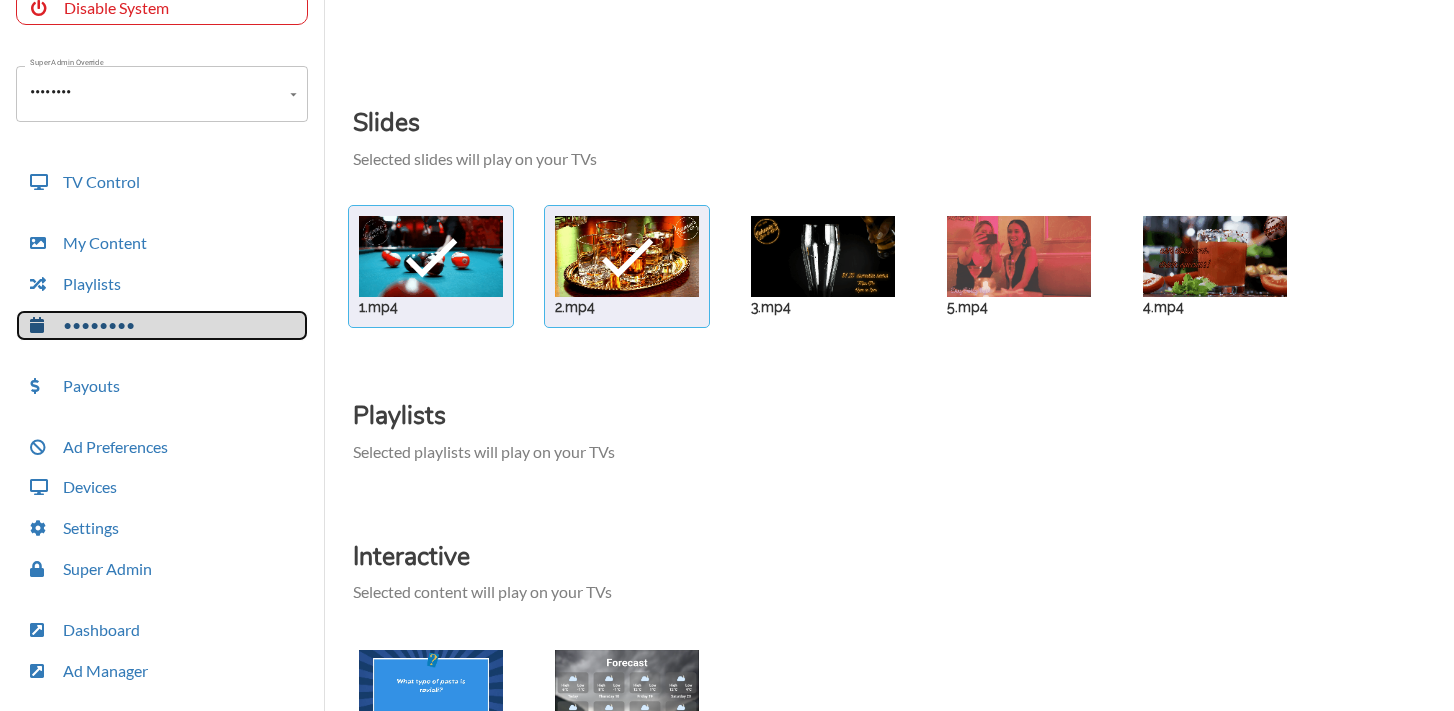 scroll, scrollTop: 171, scrollLeft: 0, axis: vertical 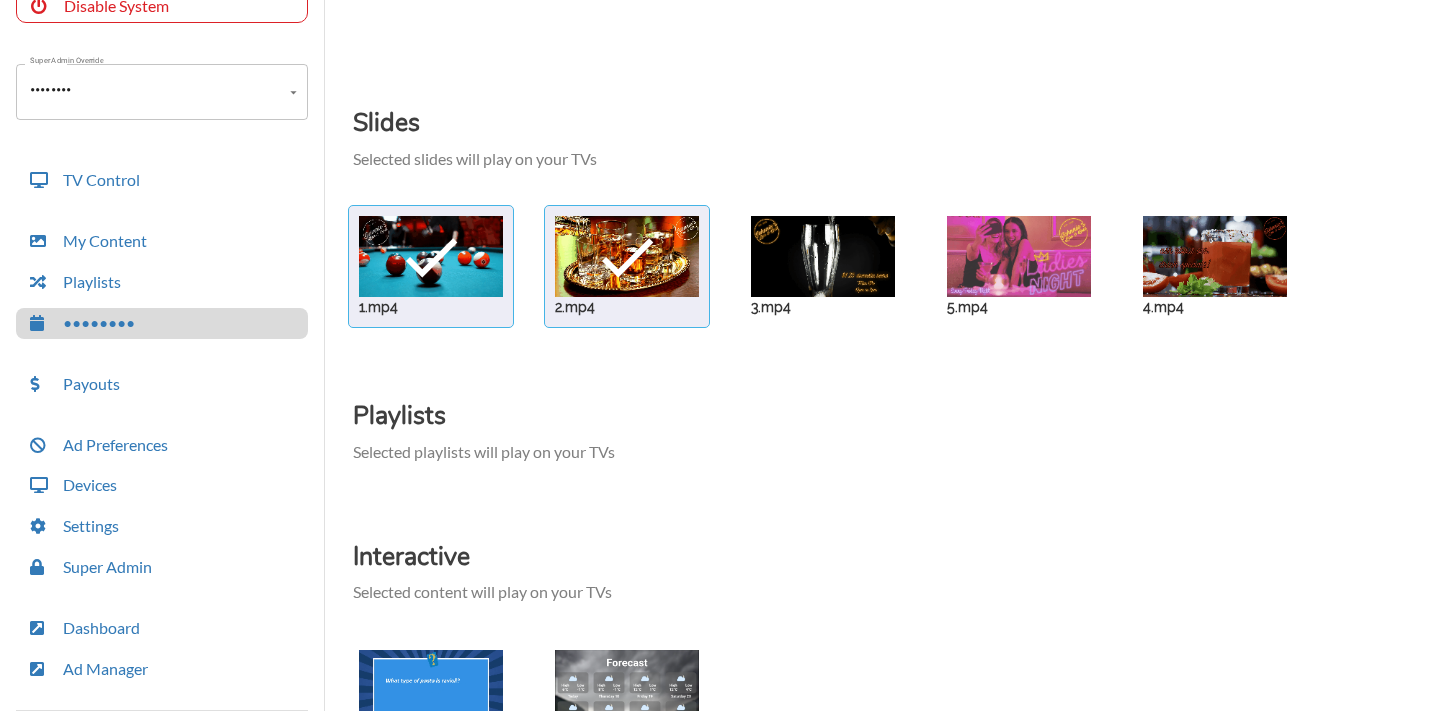 click at bounding box center [431, 256] 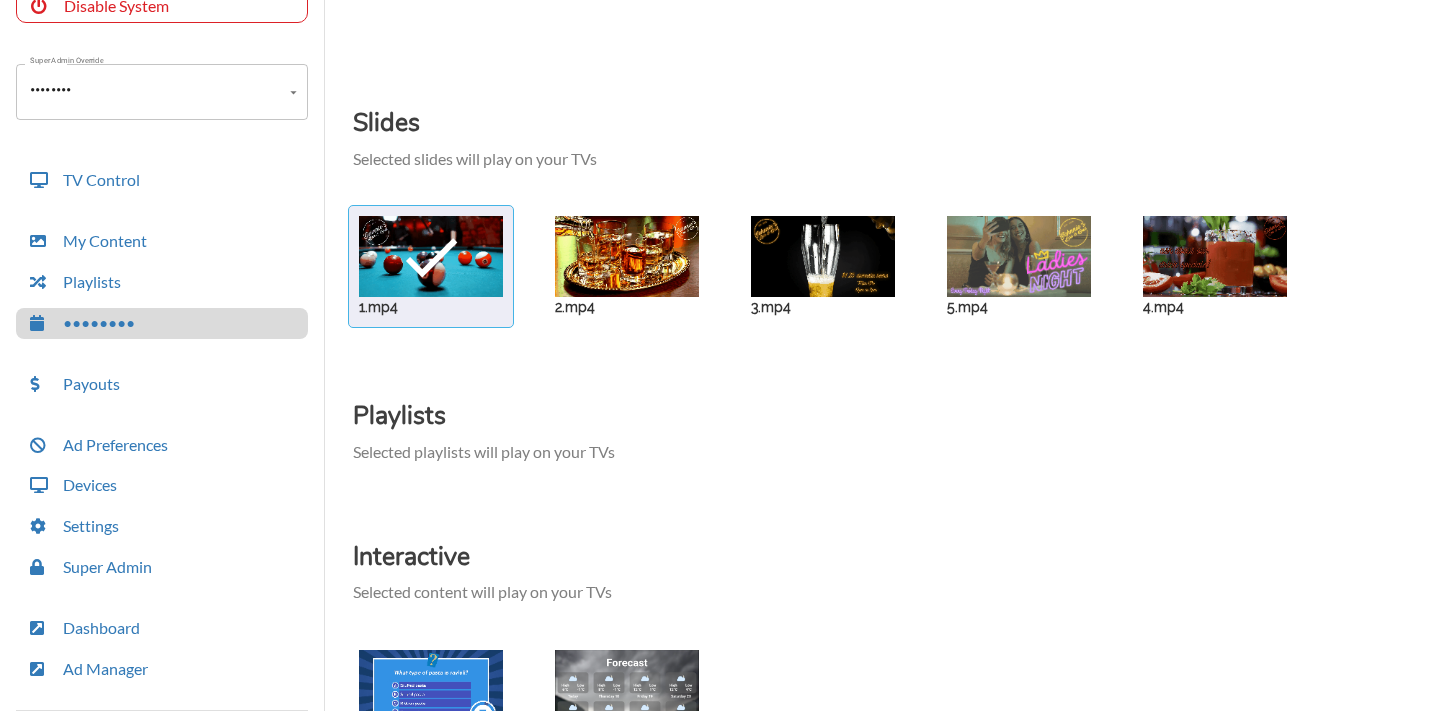 click at bounding box center [431, 256] 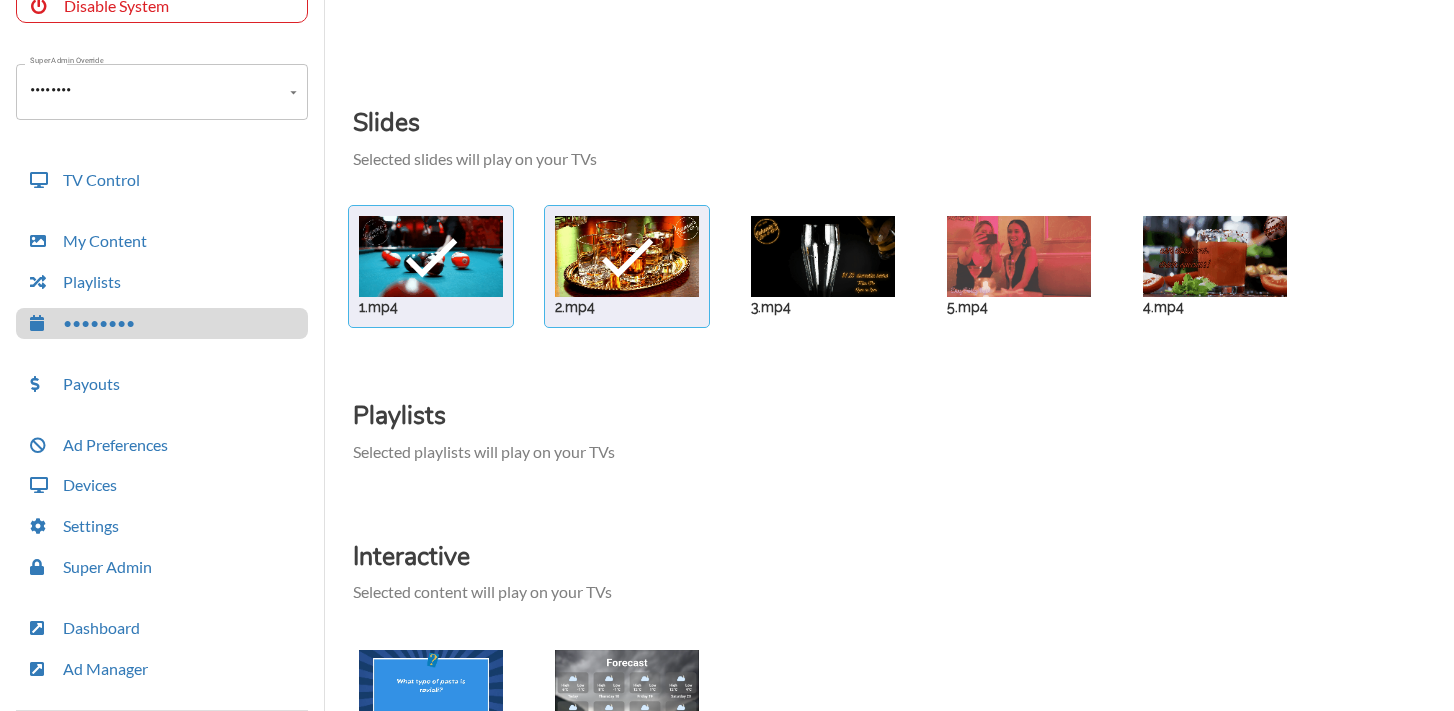 click on "Playlists Selected playlists will play on your TVs" at bounding box center [903, 423] 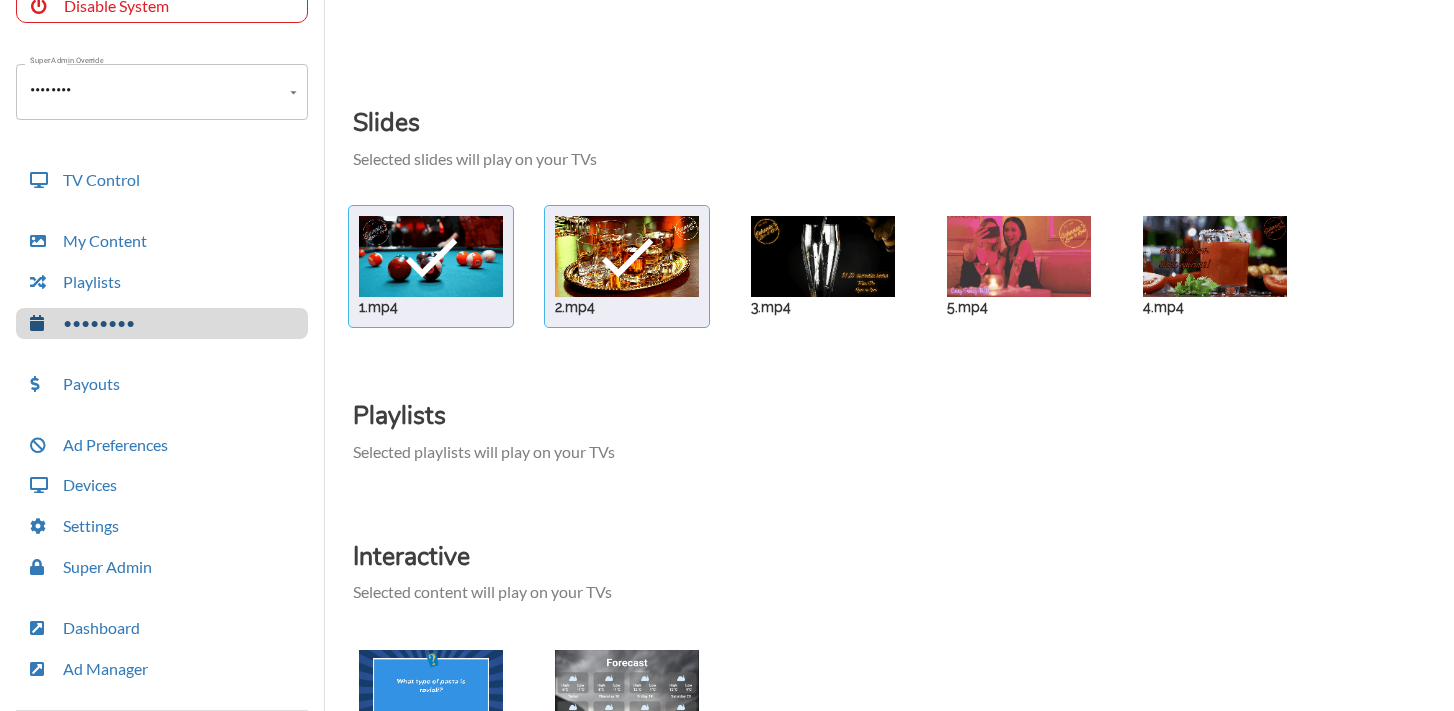 scroll, scrollTop: 33, scrollLeft: 0, axis: vertical 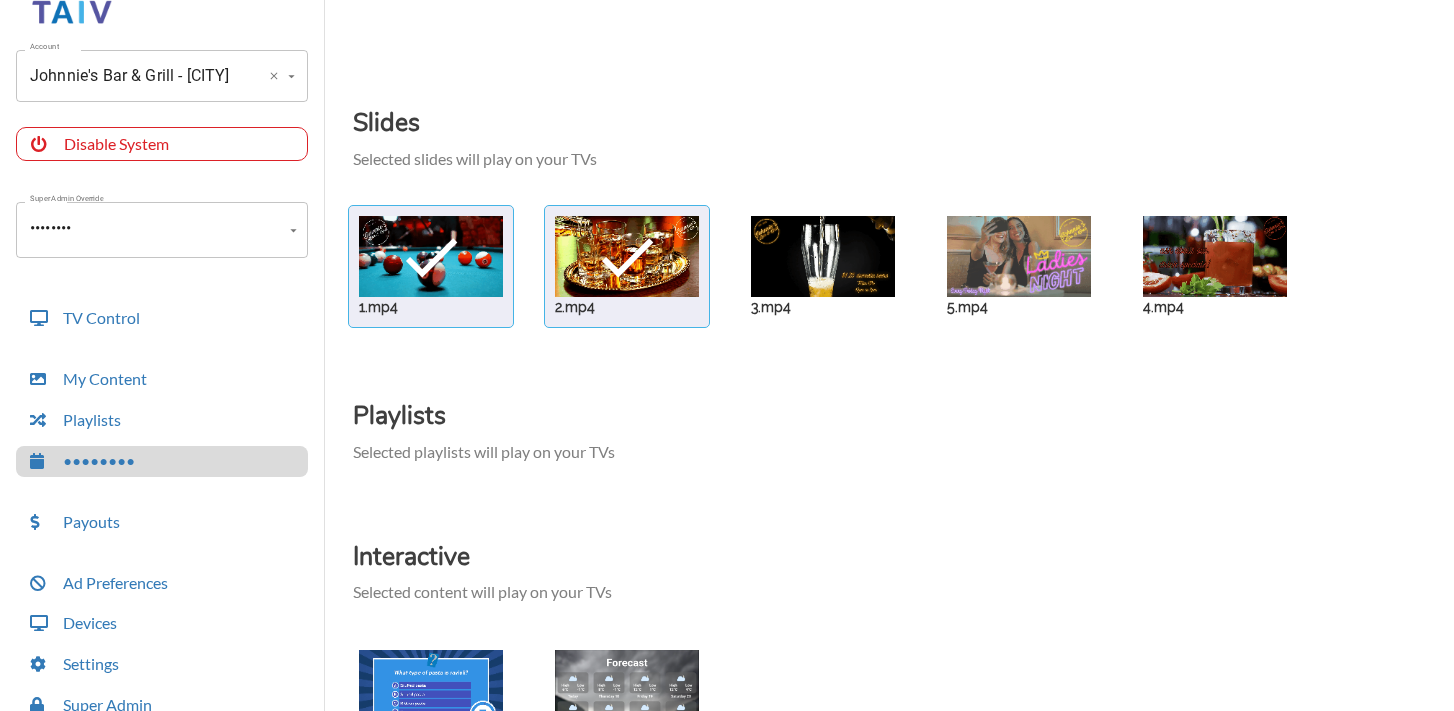click on "Johnnie's Bar & Grill - [CITY]" at bounding box center [134, 76] 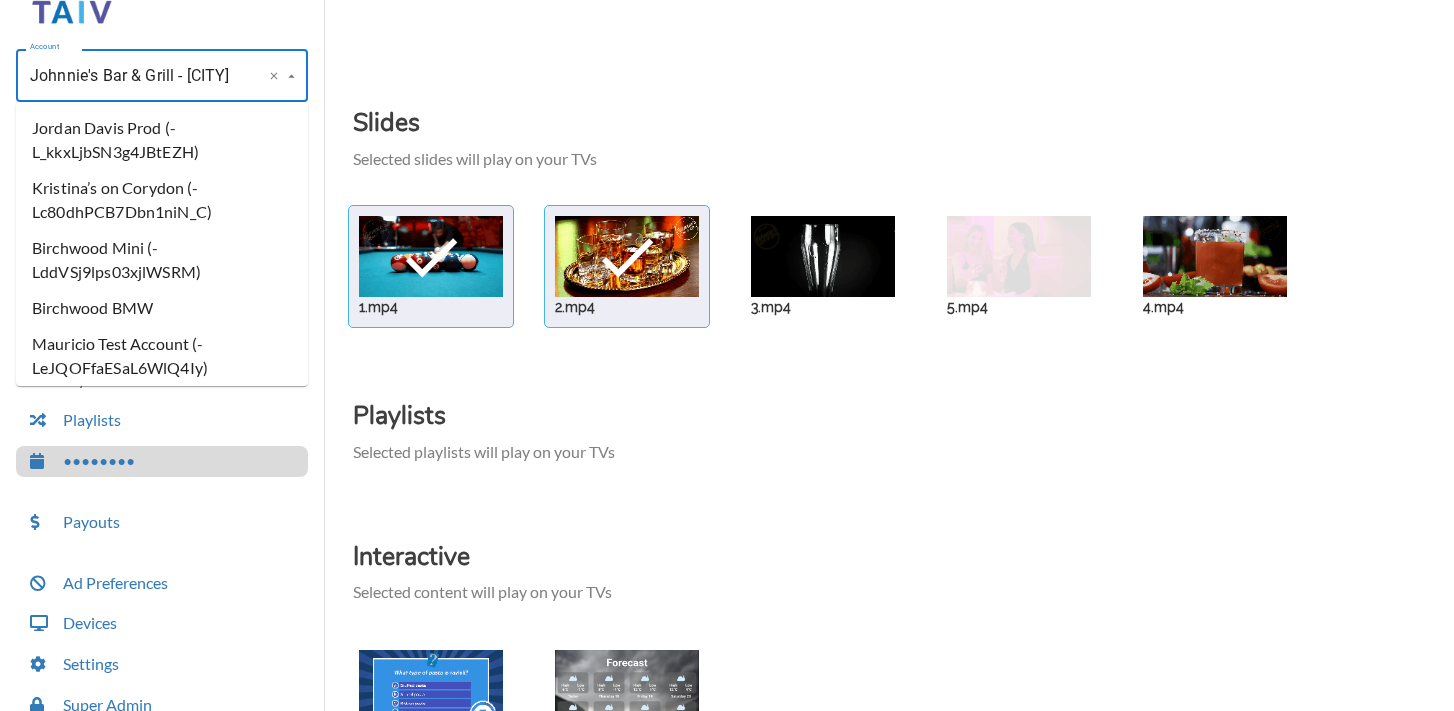 scroll, scrollTop: 188280, scrollLeft: 0, axis: vertical 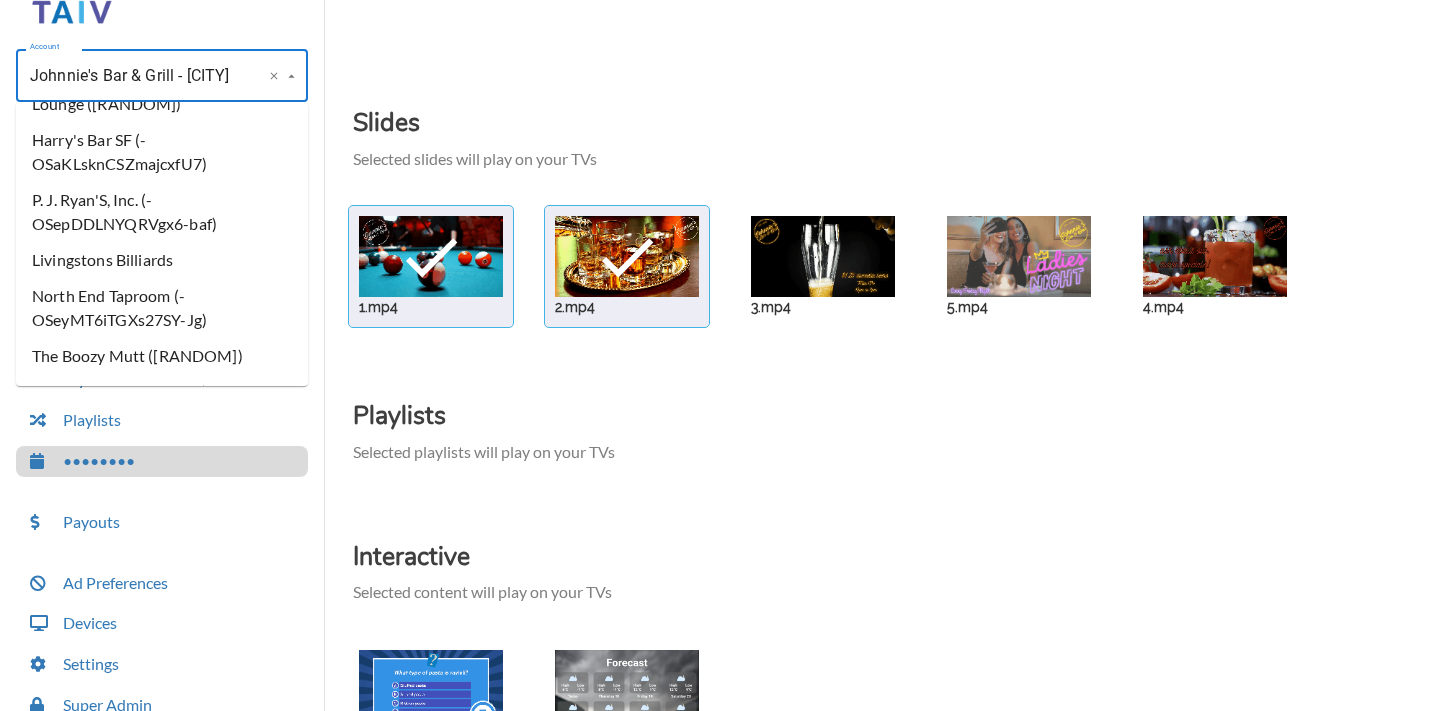 click on "Johnnie's Bar & Grill - [CITY]" at bounding box center [134, 76] 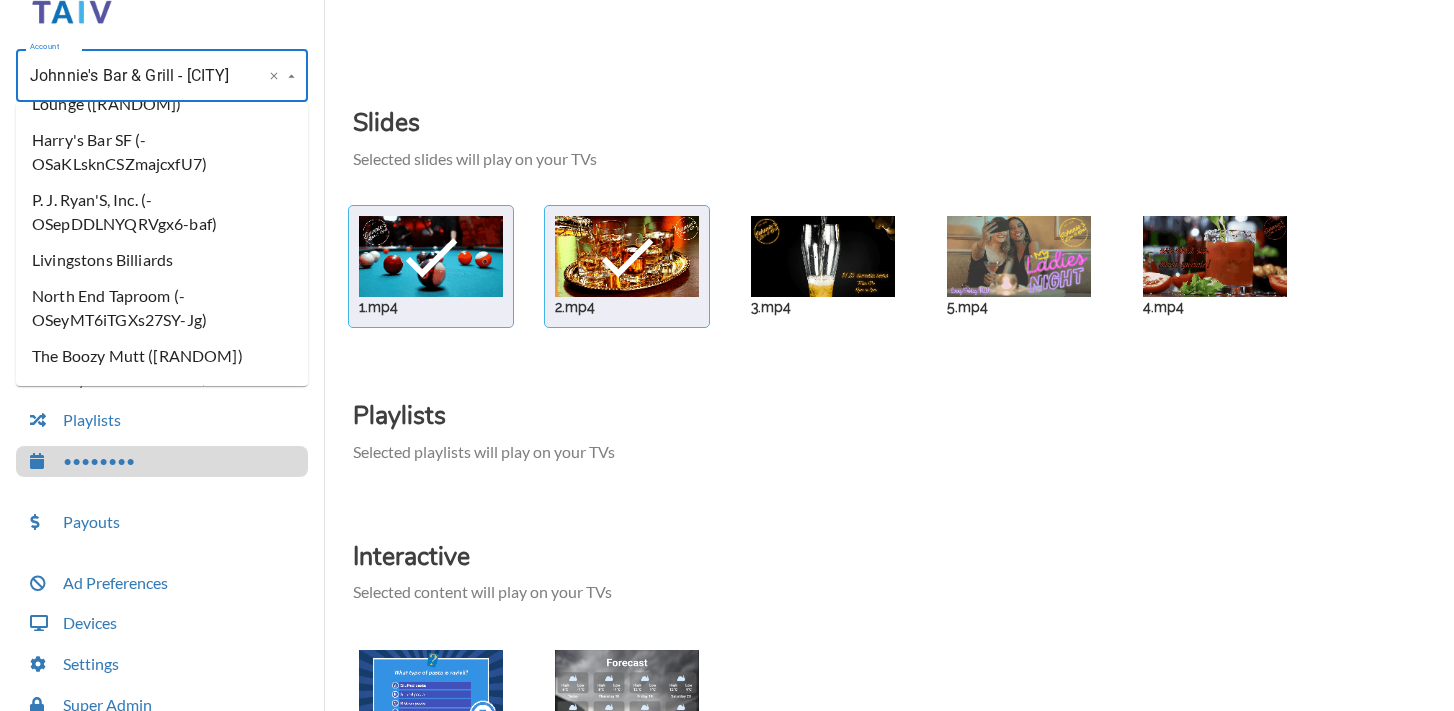 click on "Johnnie's Bar & Grill - [CITY]" at bounding box center [134, 76] 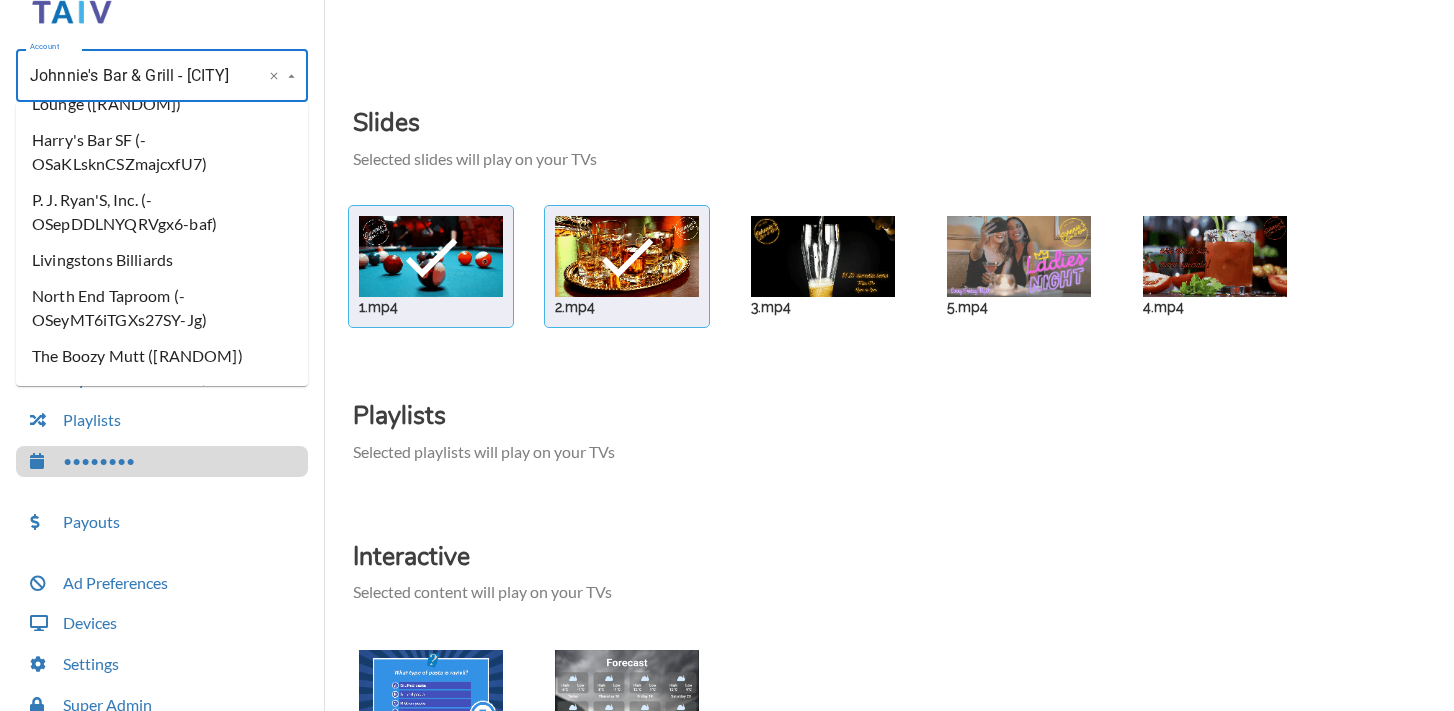 click on "Johnnie's Bar & Grill - [CITY]" at bounding box center (134, 76) 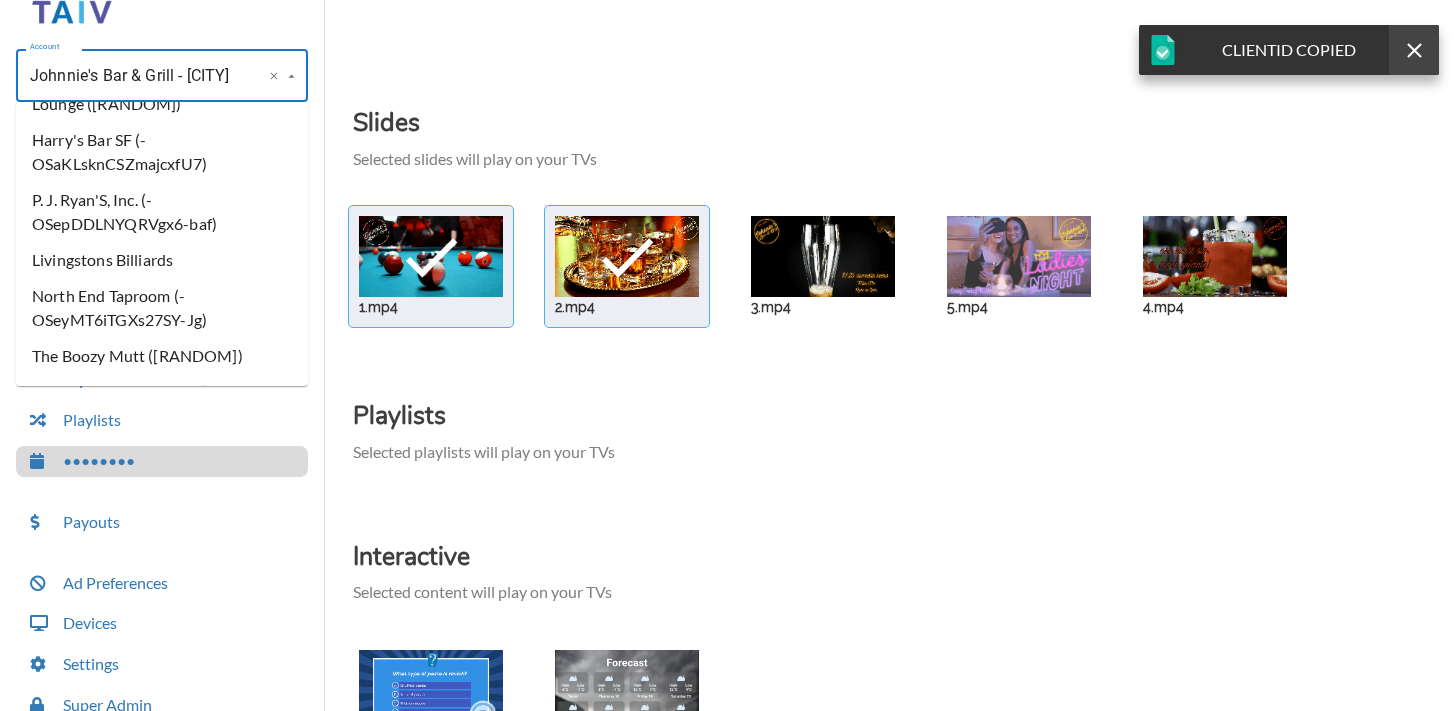click on "Johnnie's Bar & Grill - [CITY]" at bounding box center [134, 76] 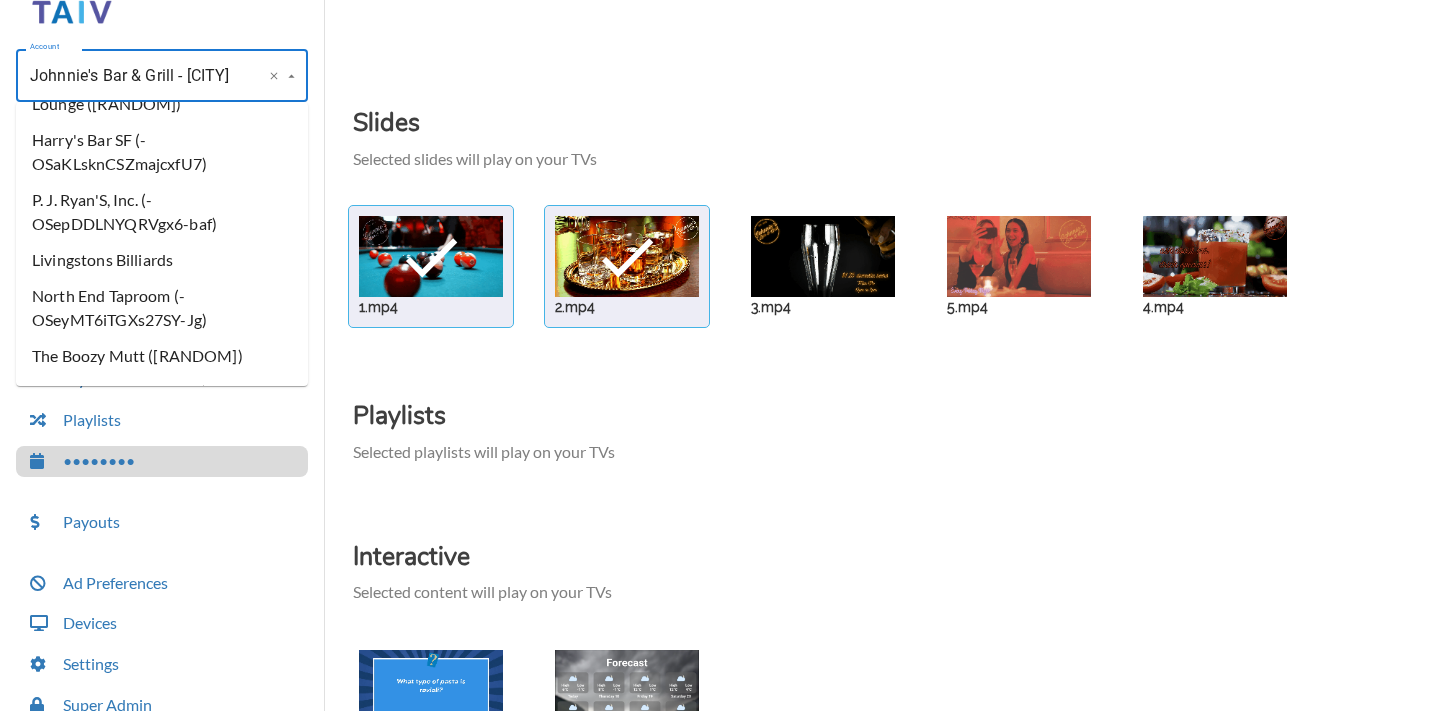 scroll, scrollTop: 0, scrollLeft: 193, axis: horizontal 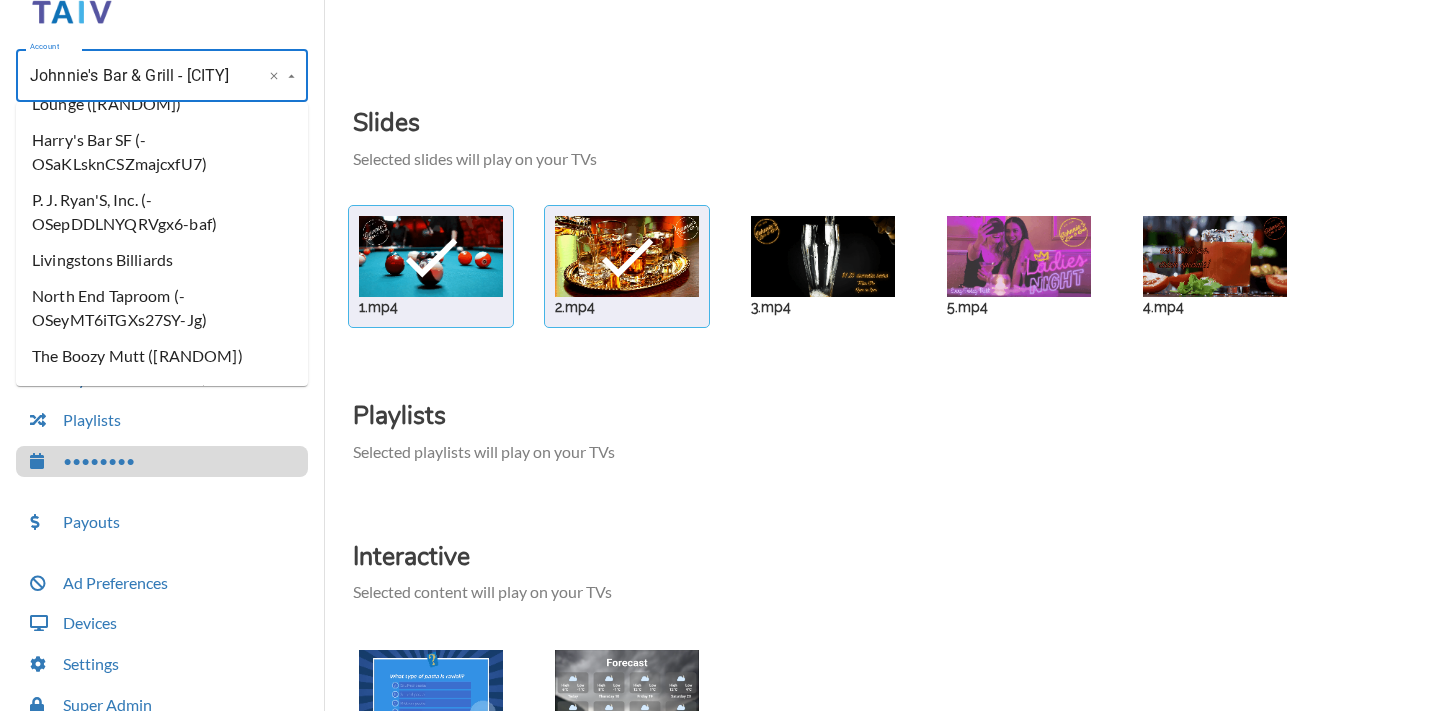 drag, startPoint x: 182, startPoint y: 69, endPoint x: 362, endPoint y: 71, distance: 180.01111 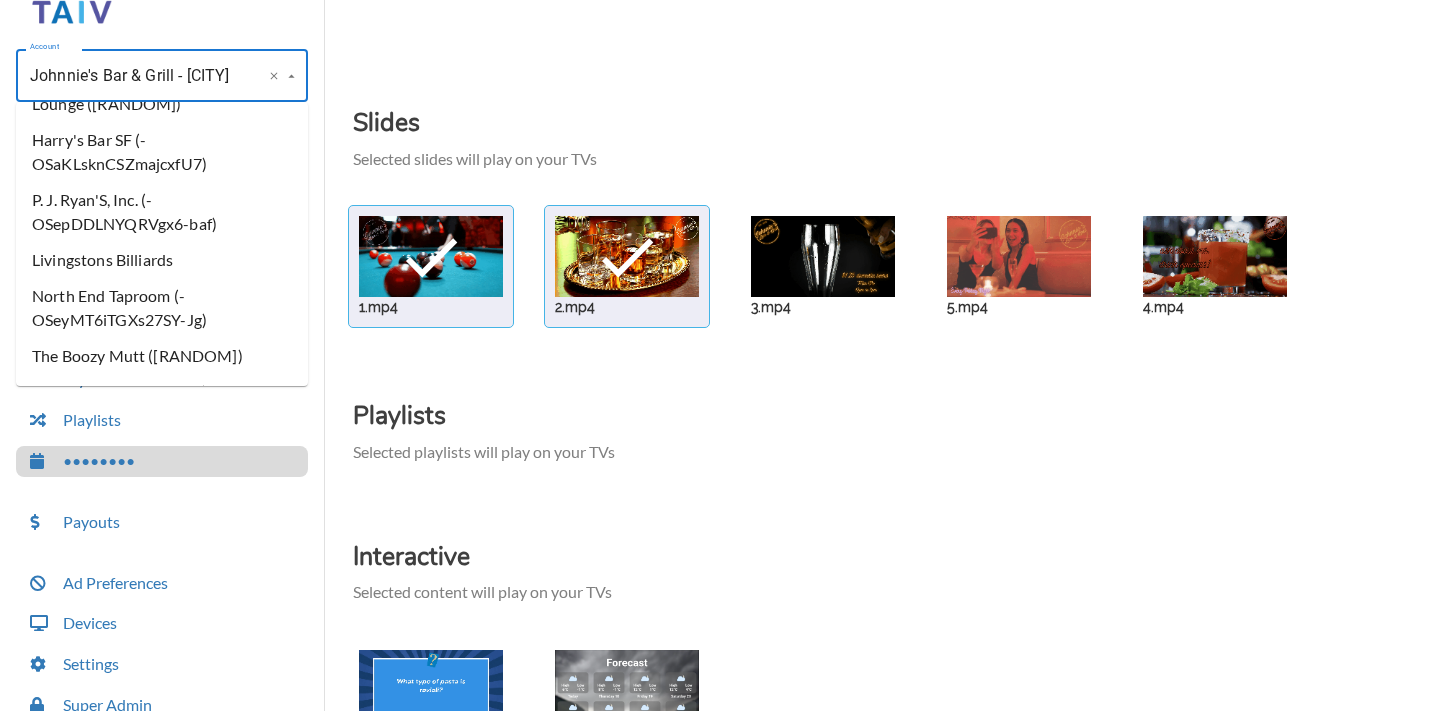 click on "Account Johnnie's Bar & Grill - Taylor (-OQy1lVHoMdLg6AJGeuL) Account Jordan Davis Prod (-L_kkxLjbSN3g4JBtEZH) Kristina’s on Corydon (-Lc80dhPCB7Dbn1niN_C) Birchwood Mini (-LddVSj9lps03xjlWSRM) Birchwood BMW (-LddVdwuNp6sUxFQbOjF) Mauricio Test Account (-LeJQOFfaESaL6WlQ4Iy) Avi Test Account (-LeJRglJeijQpOdkPHKv) Pardeep Test Account (-LeJRs-pTOr4EQCWuqjm) Taiv Investors Test Account (-Li5DIgpEG73whVsyxG2) Bernstein's Deli (-LkRhZe59wQ1Bmowm1Mc) Fionn MacCool's ([NUMBER] [STREET]) (-Lm89I_2XS4Taz6KQV7u) Test Dealership (-LnIKpm8F2ib8w7yHSMl) Noah's Test Prod account (-LnKbANiYhRfPbIfTNPV) Holiday Inn Airport West (-LnRl1n49-O3XslNie1v) Gauthier Regent (-Lo203Coy8RMclwc-iFF) PROD Shai (-LtHL2Wsy7PhjyU-FhWq) Junction 59 Roadhouse (-LvDUPZiRrJ15FSztrba) Fionn's Edmonton Holiday Inn (-LyaPKBP1A5E7FyLq5Th) Fionn's Edmonton Mayfield (-LyaPrA_z1_g5Ijbs4U_) Fionn's Edmonton Skyview (-LyaQl_4VZVbkprku_xK)" at bounding box center [727, 360] 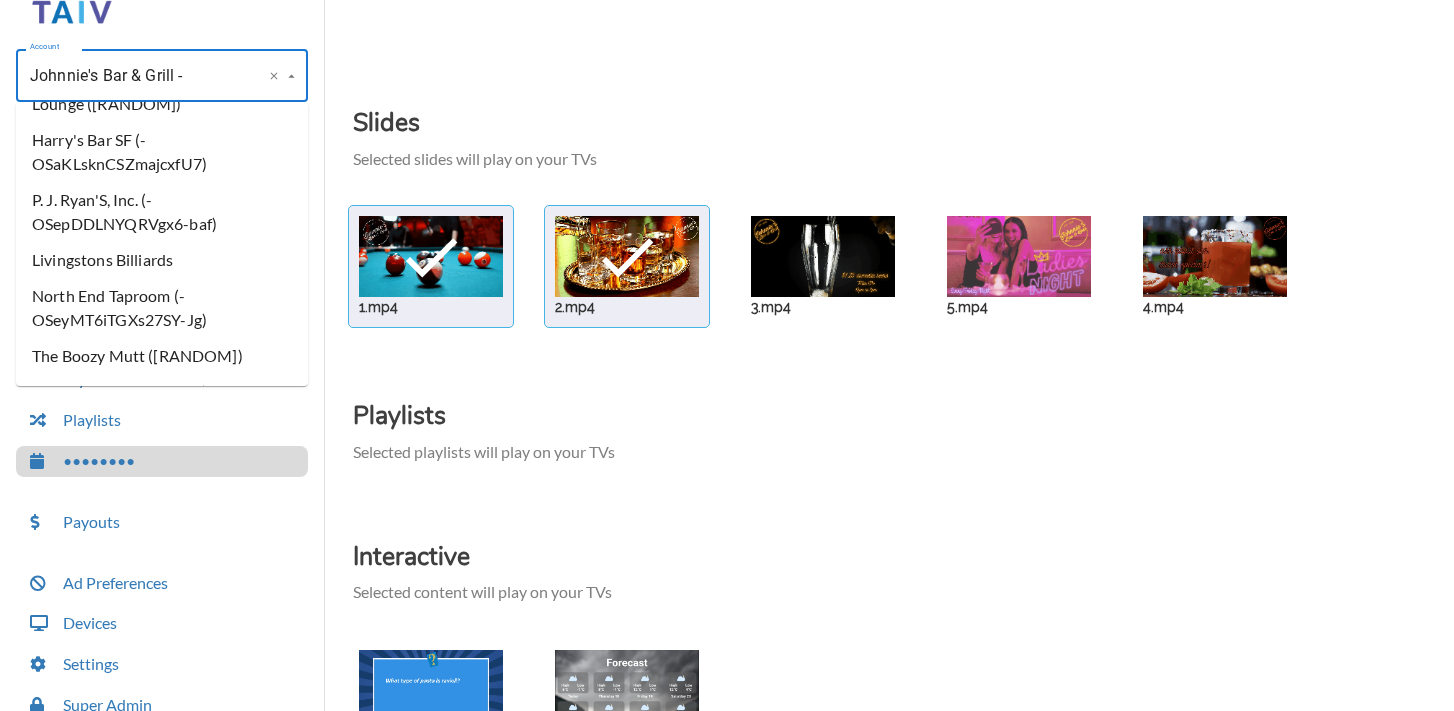 scroll, scrollTop: 0, scrollLeft: 0, axis: both 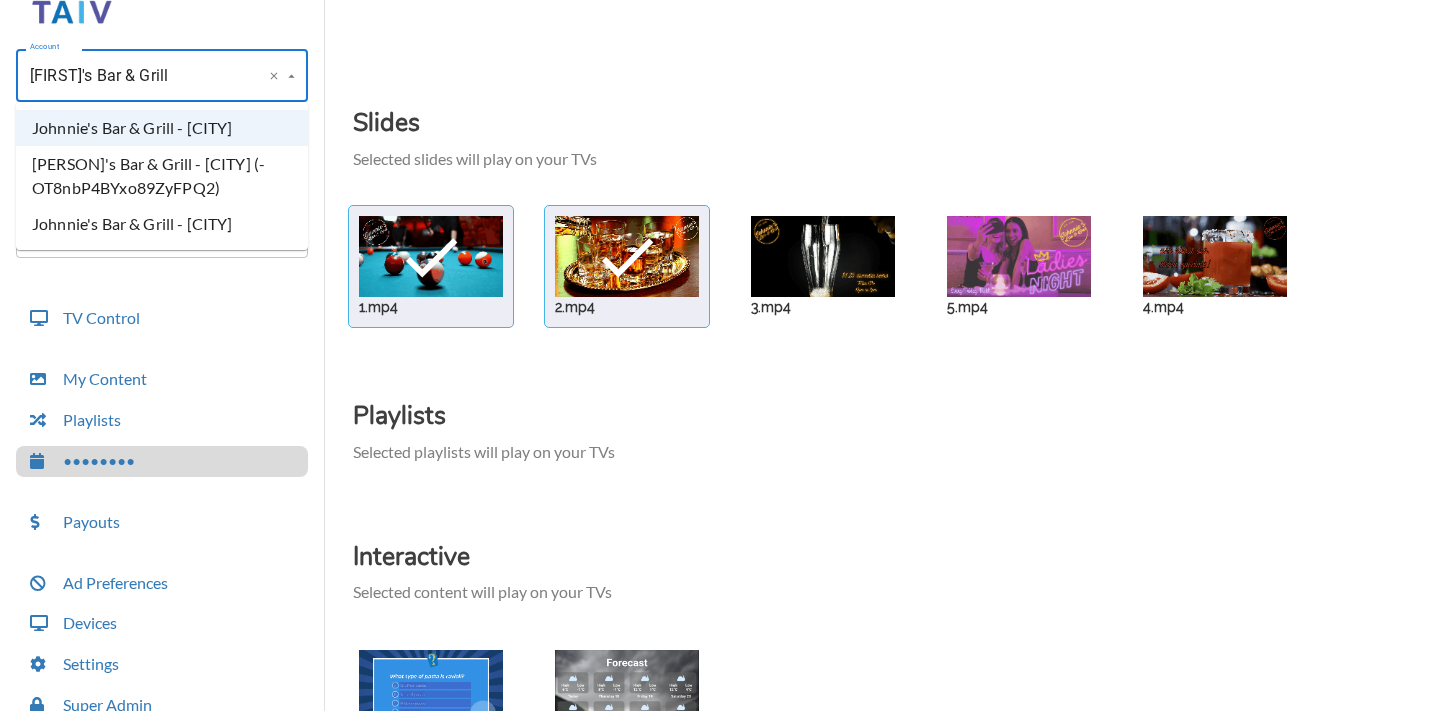 click on "Johnnie's Bar & Grill - [CITY]" at bounding box center (162, 224) 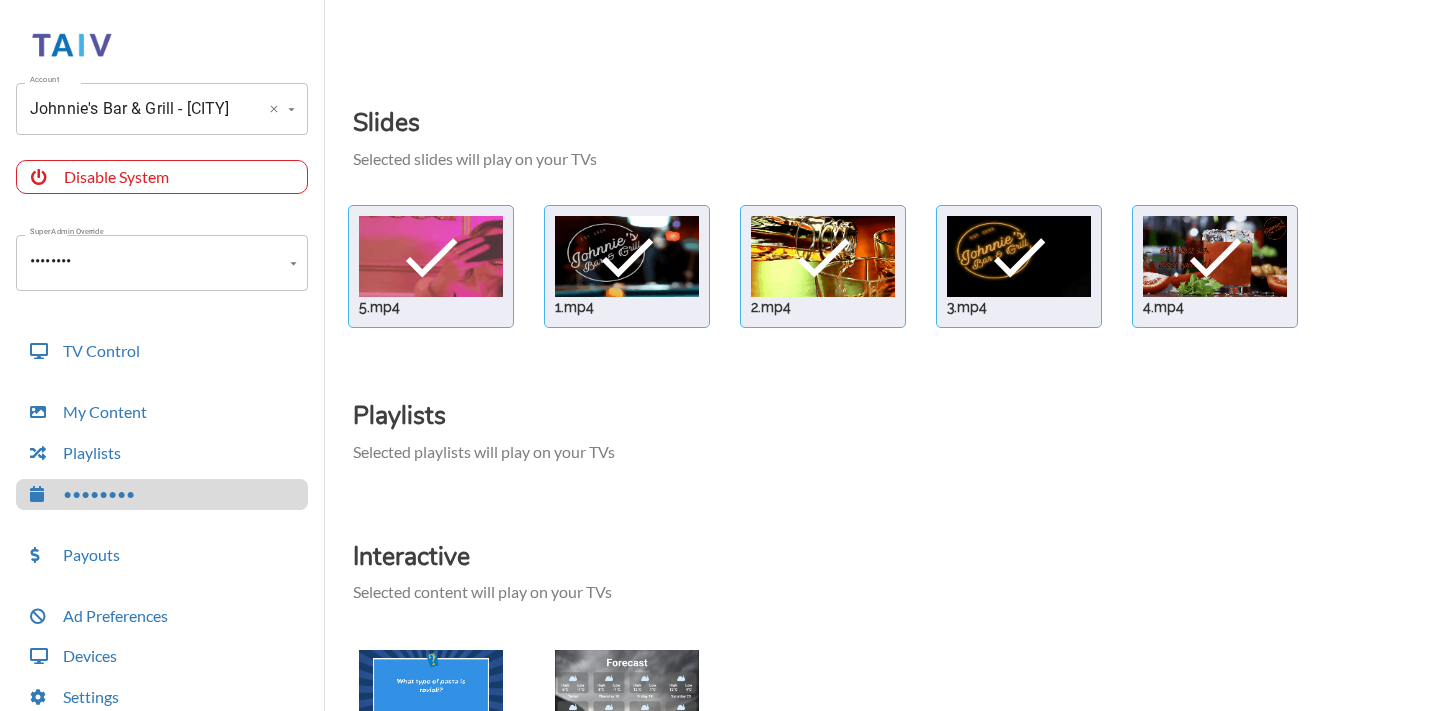 click on "Johnnie's Bar & Grill - [CITY]" at bounding box center (134, 109) 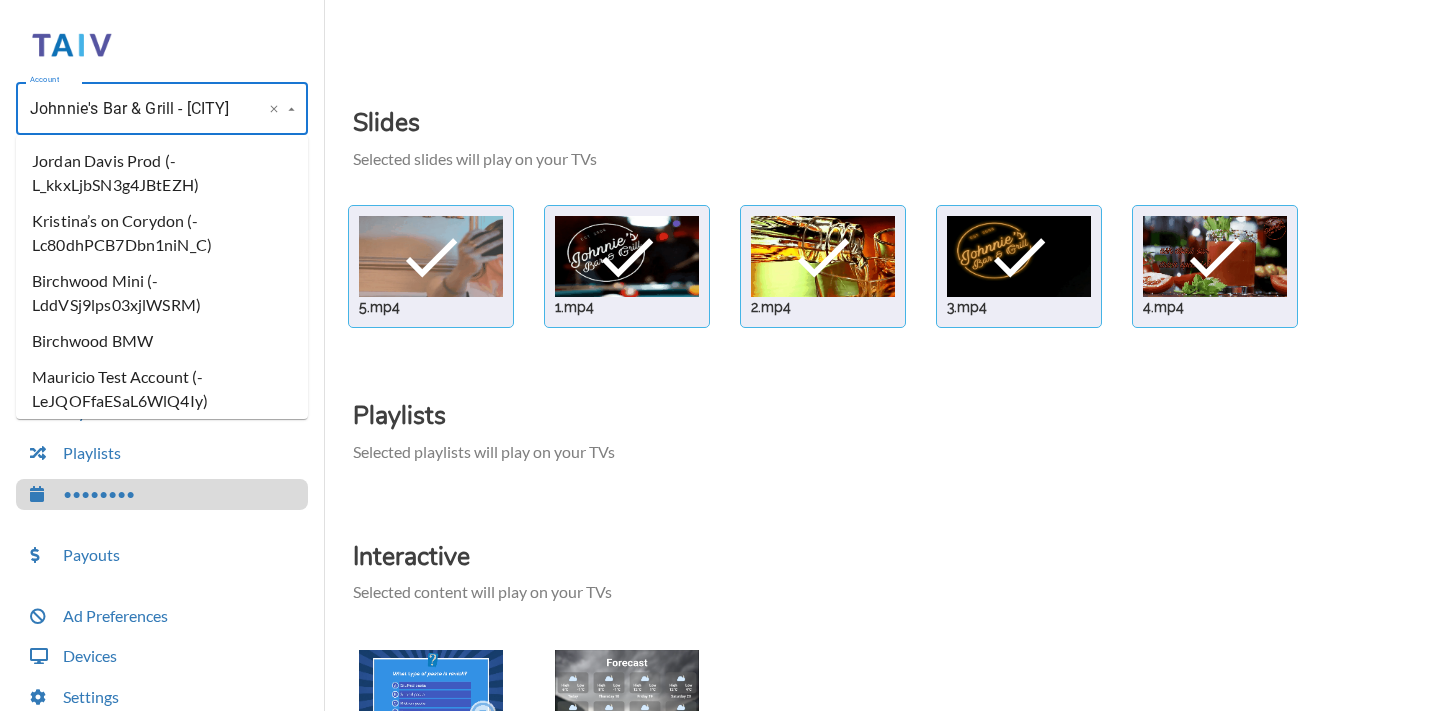 scroll, scrollTop: 199980, scrollLeft: 0, axis: vertical 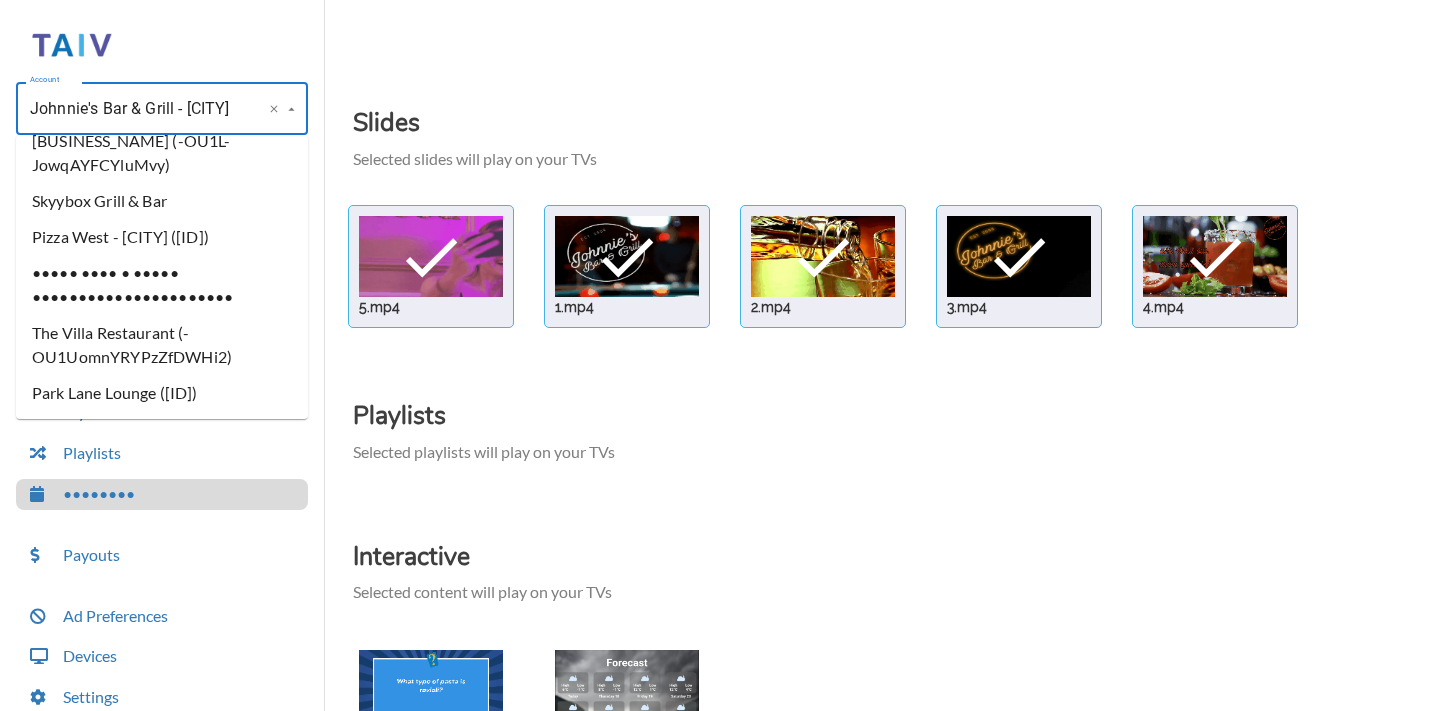 click on "Johnnie's Bar & Grill - [CITY]" at bounding box center (134, 109) 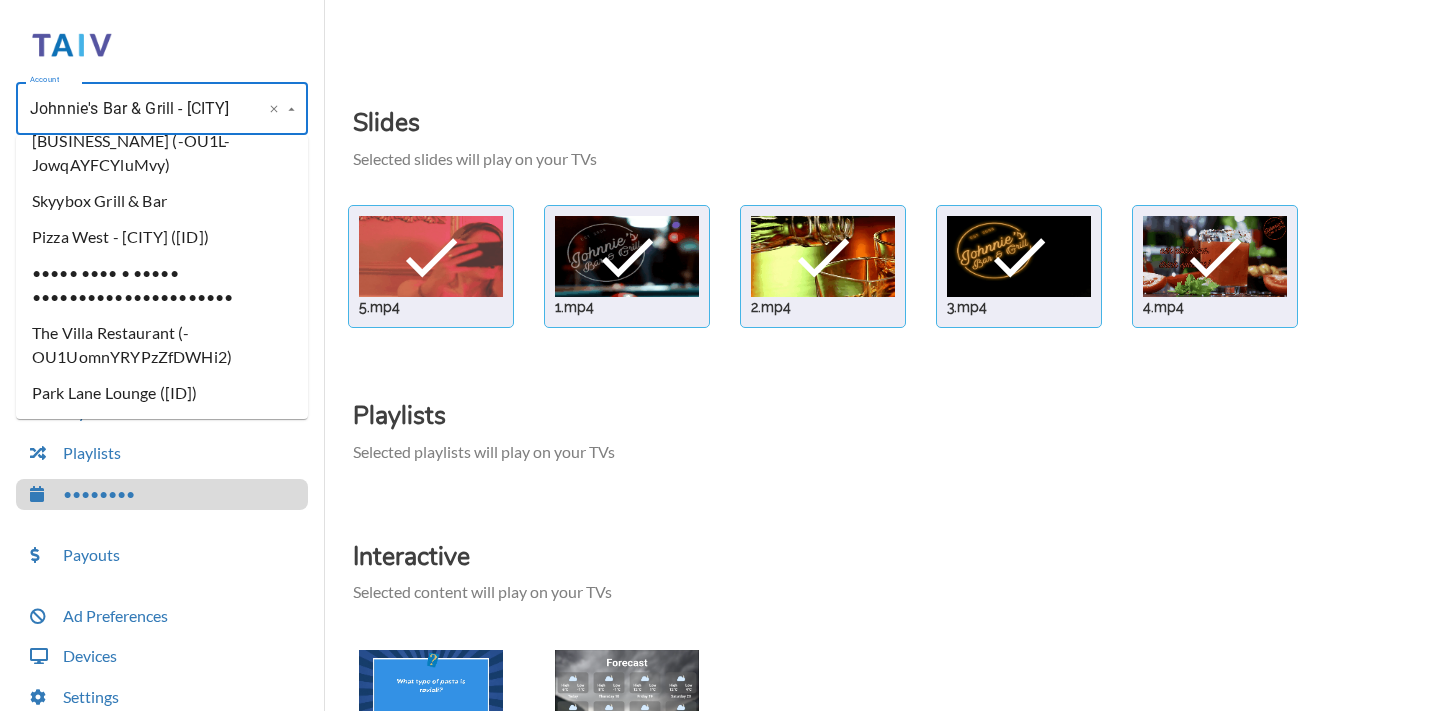 drag, startPoint x: 175, startPoint y: 109, endPoint x: 360, endPoint y: 134, distance: 186.68155 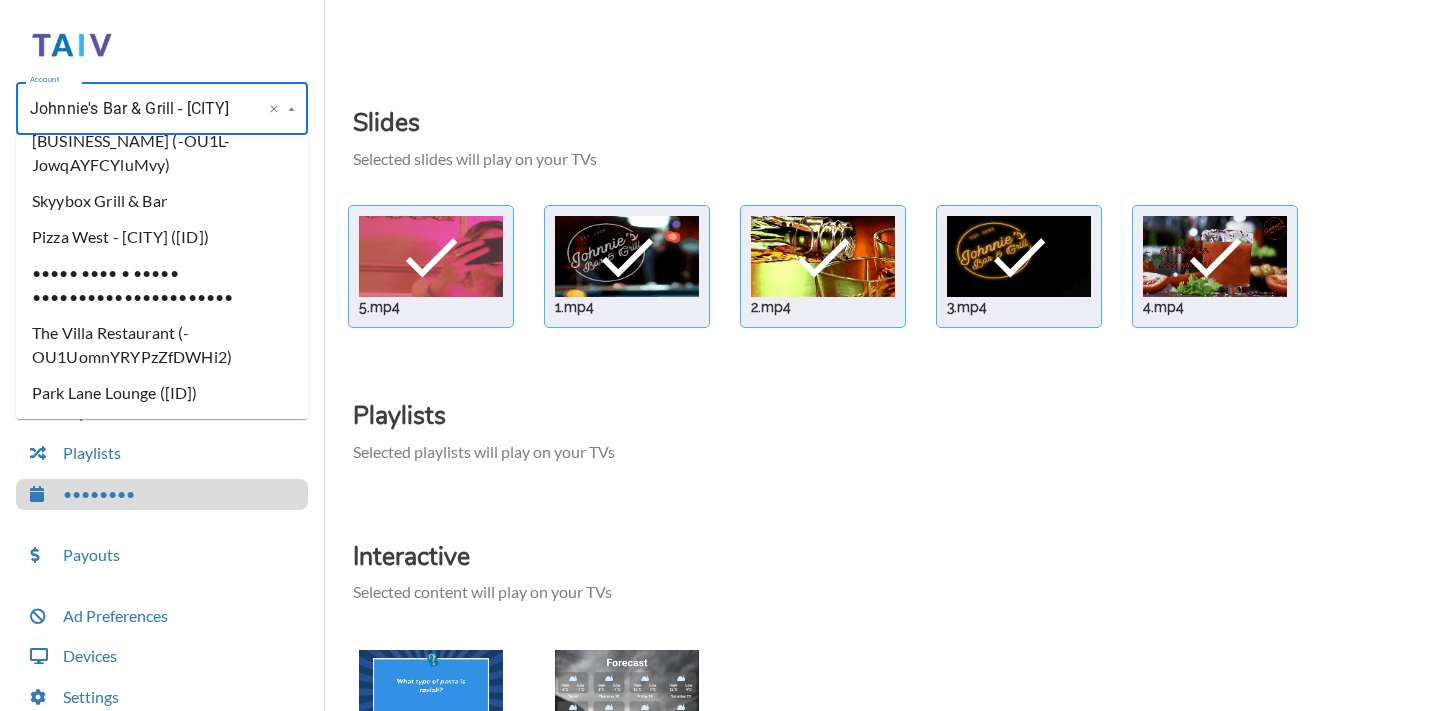 click on "Account Johnnie's Bar & Grill - [CITY] Account [PERSON] Prod ([PERSON]) [PERSON]’s on Corydon ([PERSON]) Birchwood Mini Birchwood BMW [PERSON] Test Account [PERSON] Test Account [PERSON] Test Account [PERSON] Investors Test Account [PERSON]’s Deli [PERSON] ([NUMBER] [STREET]) Test Dealership ([PERSON]) [PERSON]'s Test Prod account Holiday Inn [LOCATION] [PERSON] Regent The Chamois Boston Pizza PROD [PERSON] Junction 59 Roadhouse [PERSON]'s [CITY] [PERSON]'s [CITY] [PERSON]'s [CITY]" at bounding box center [727, 360] 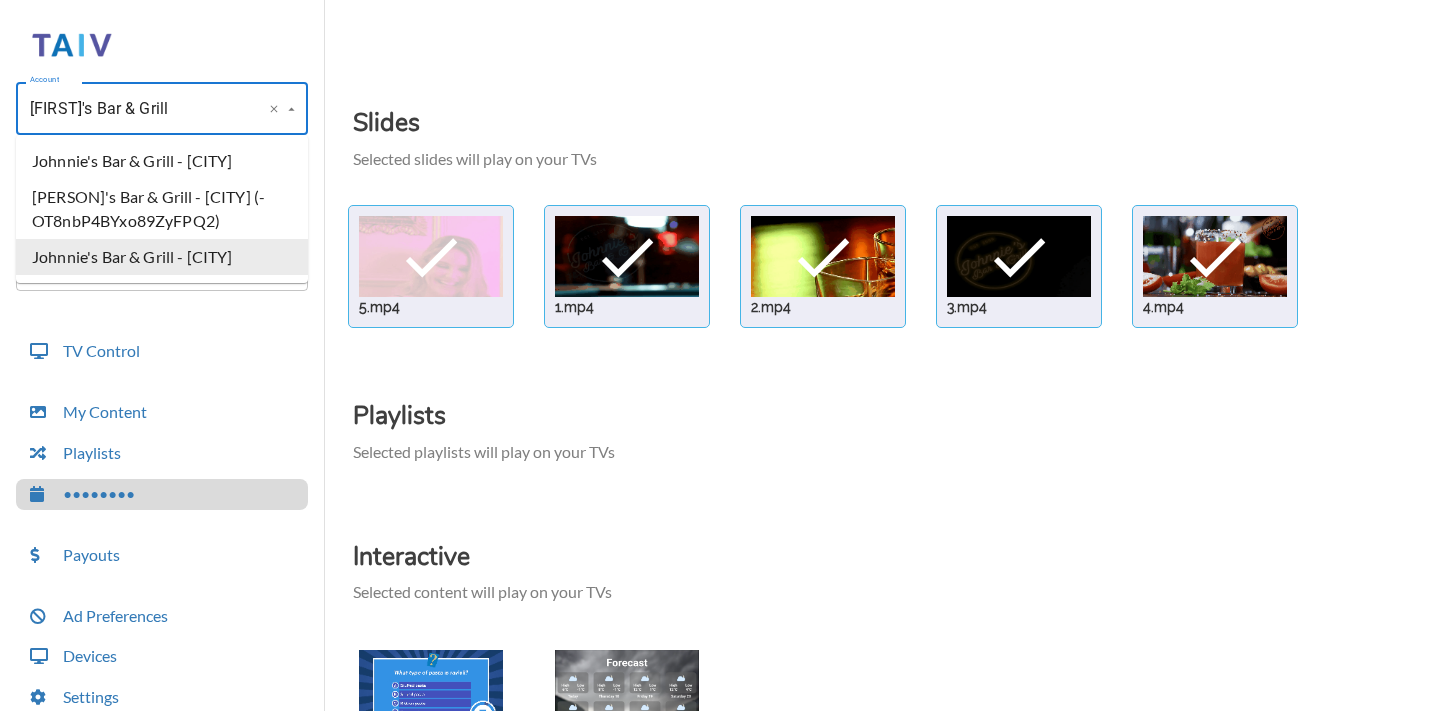 scroll, scrollTop: 0, scrollLeft: 0, axis: both 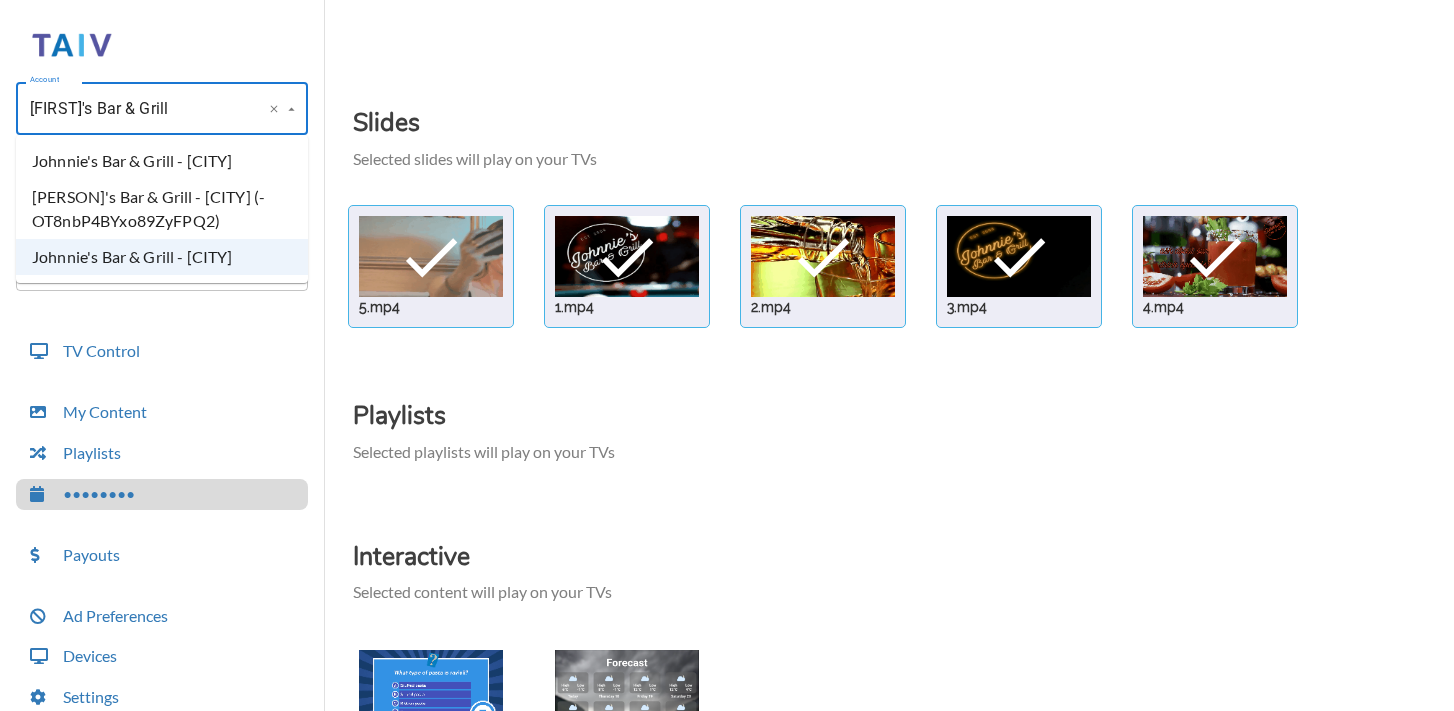click on "[PERSON]'s Bar & Grill - [CITY] (-OT8nbP4BYxo89ZyFPQ2)" at bounding box center [162, 209] 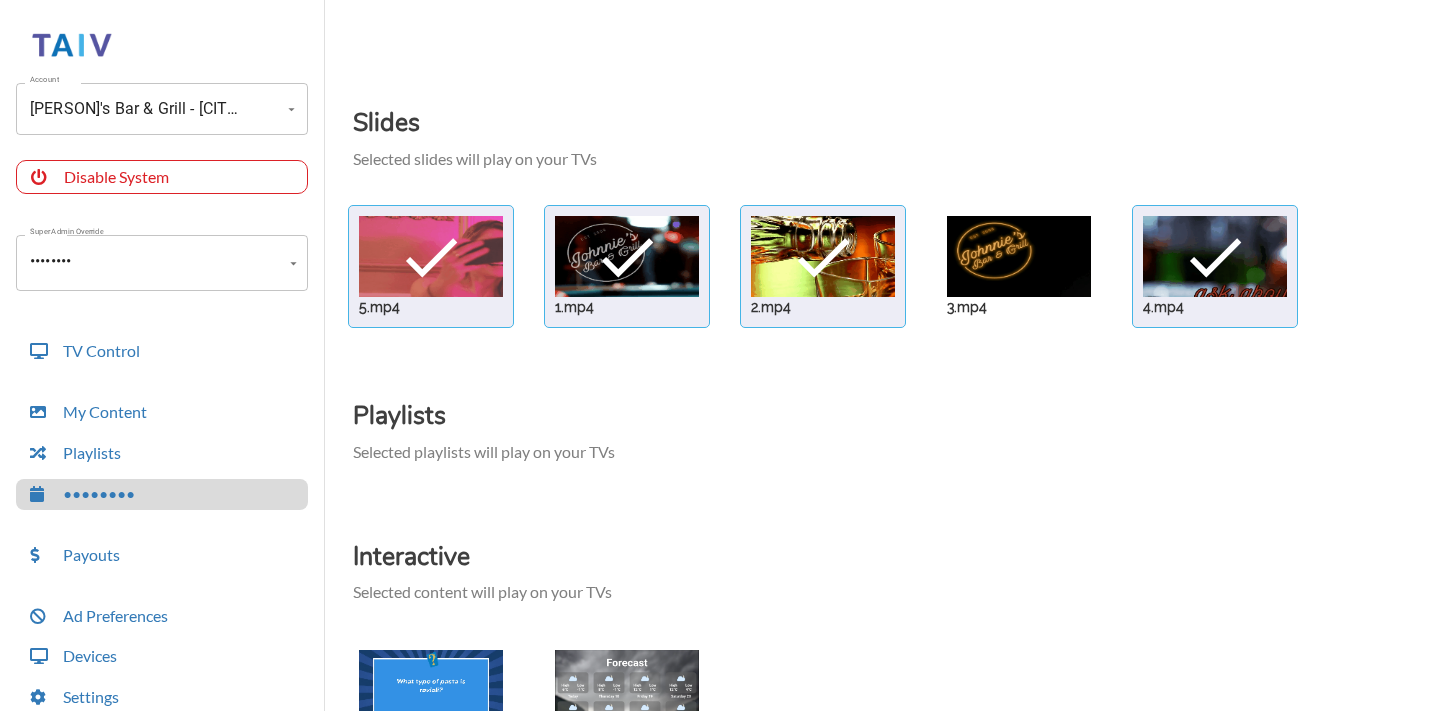 click at bounding box center [431, 256] 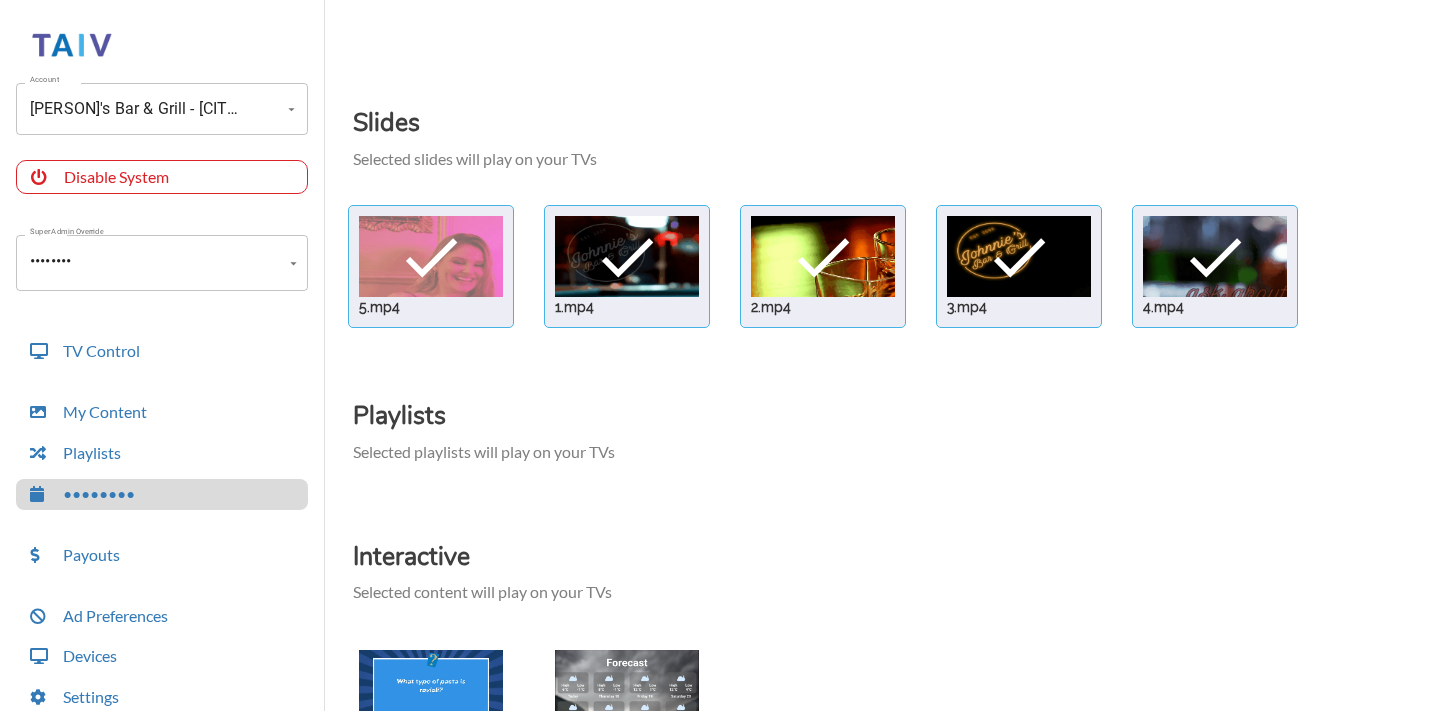 click at bounding box center (431, 256) 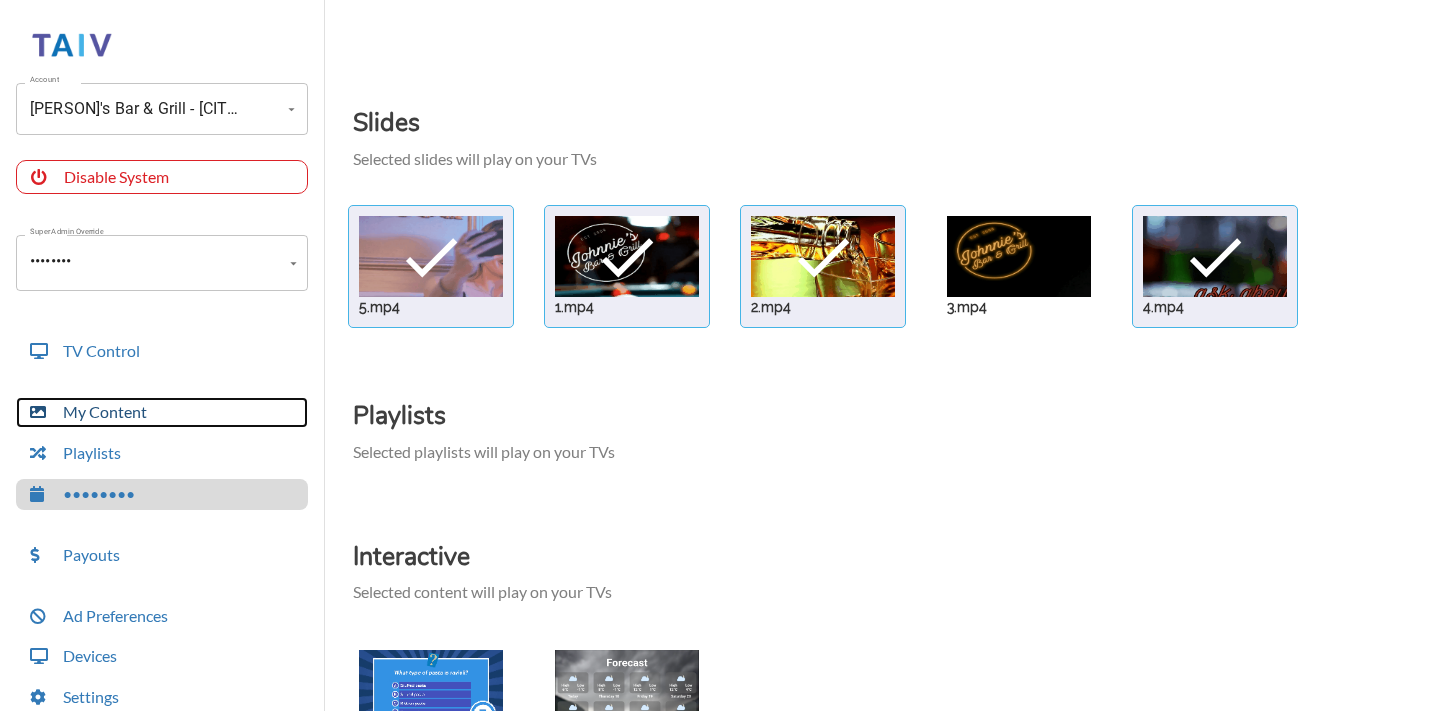 click on "My Content" at bounding box center [162, 412] 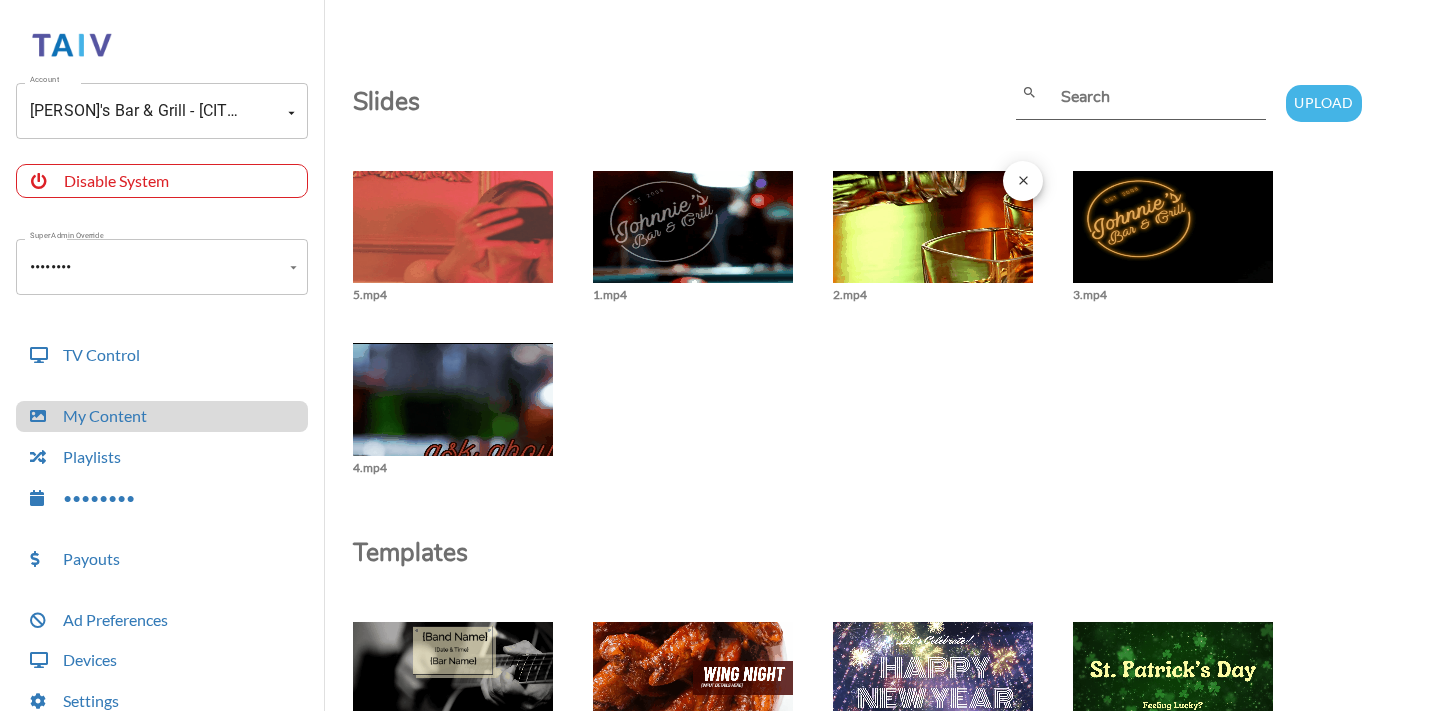 click at bounding box center [453, 237] 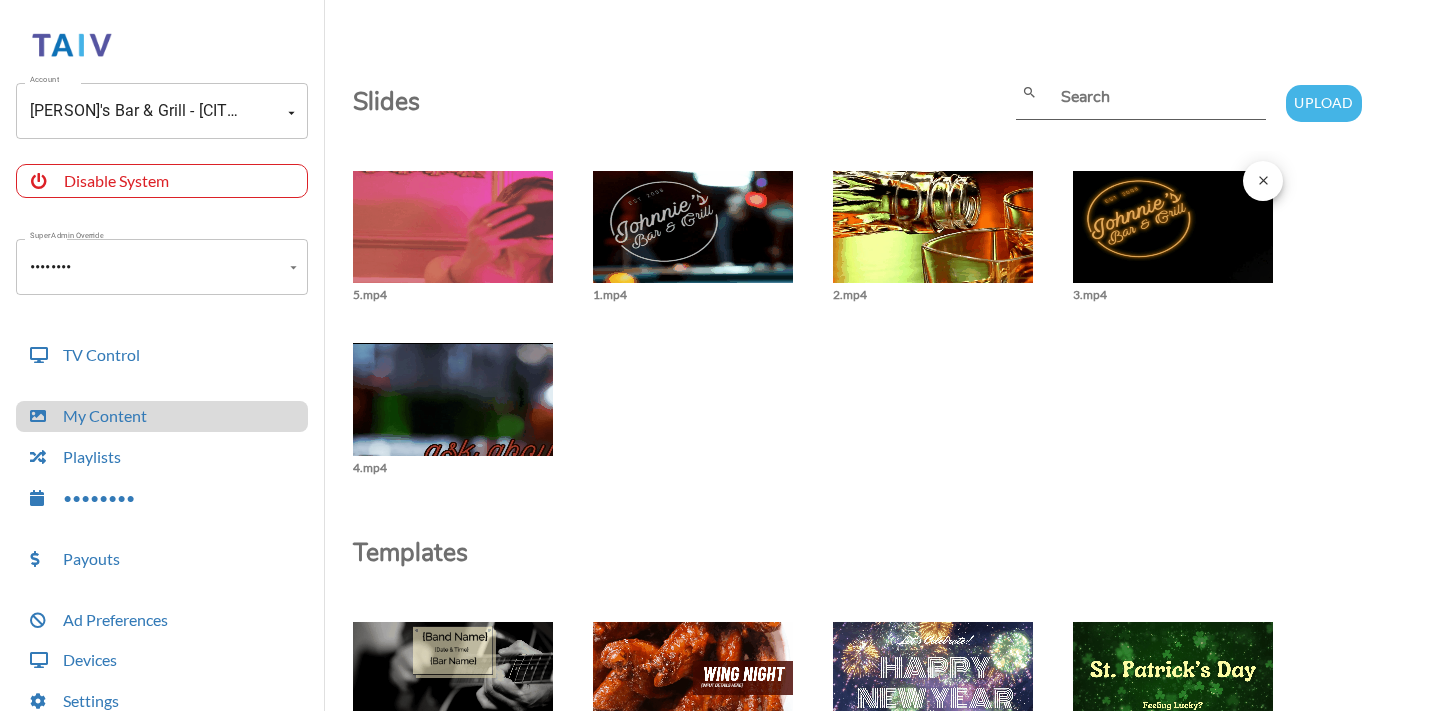 click at bounding box center (453, 237) 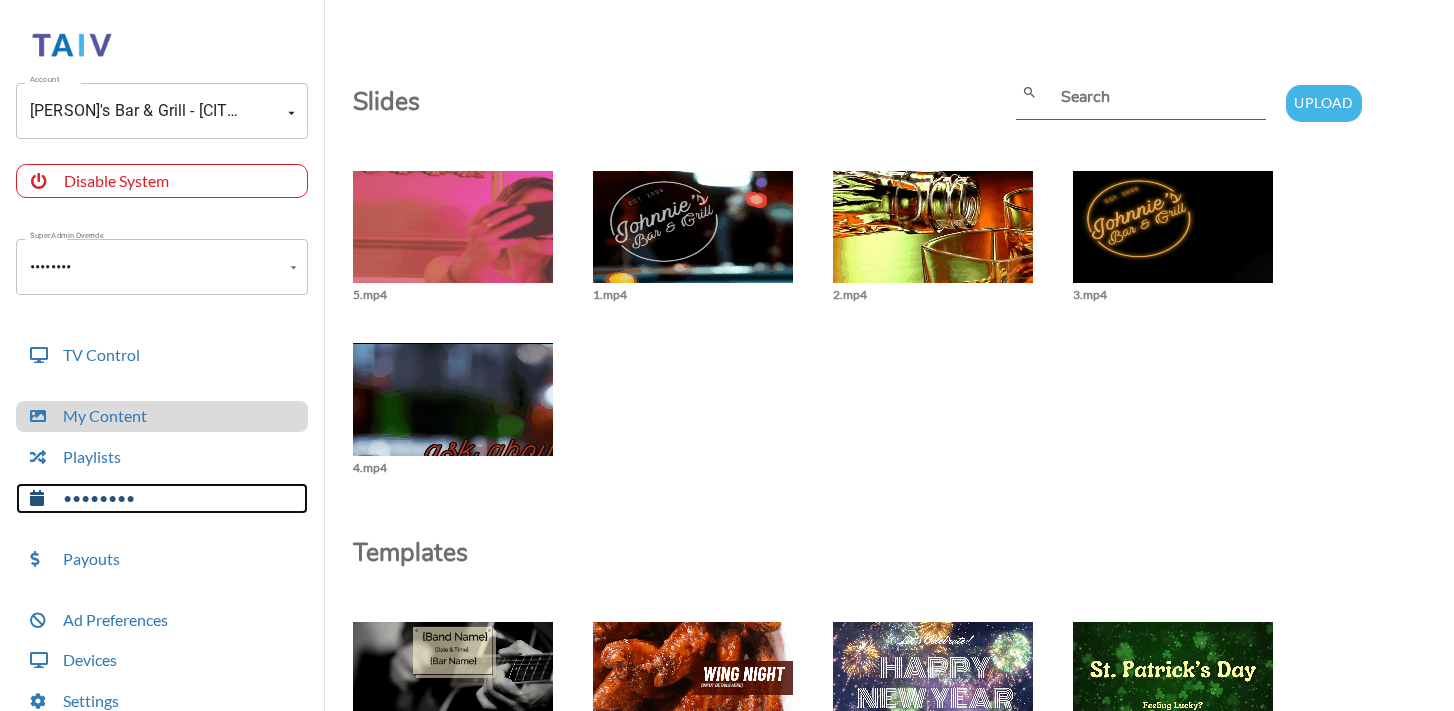 click on "••••••••" at bounding box center (162, 498) 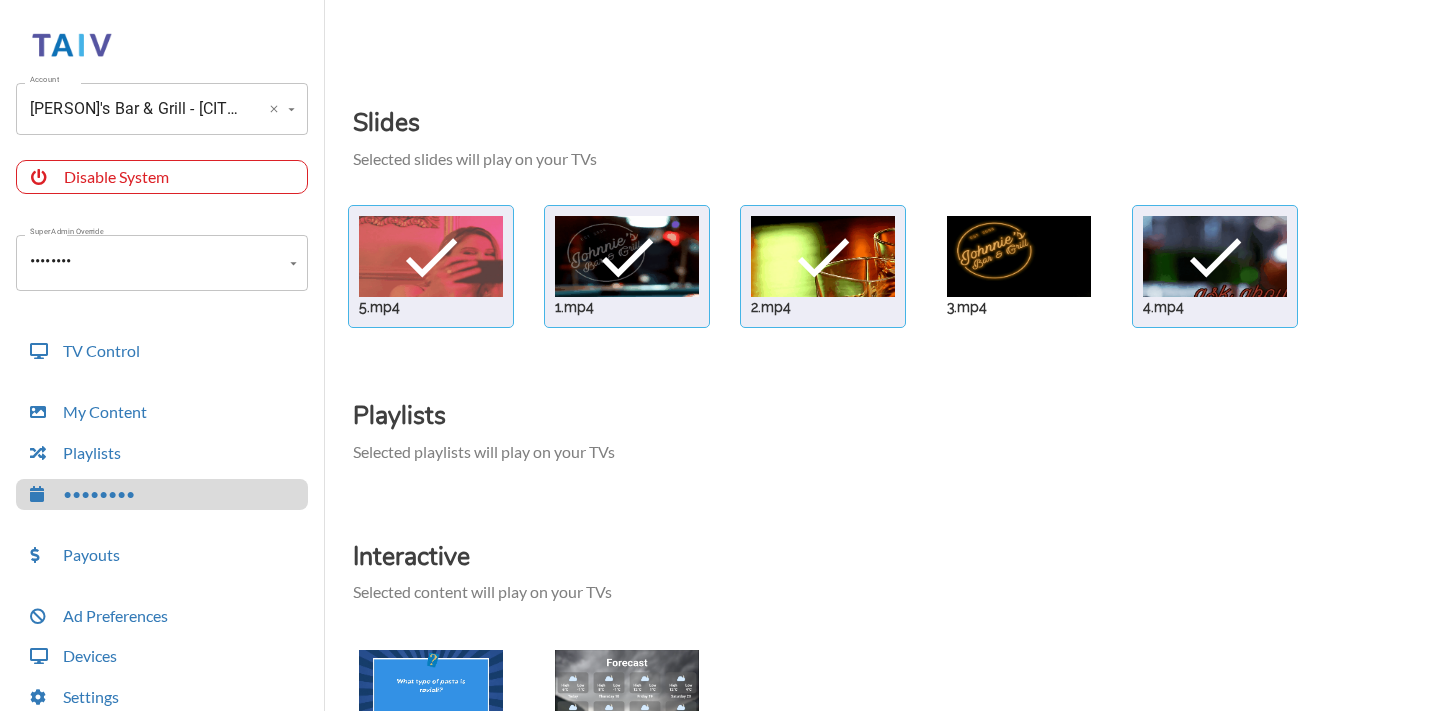 click on "[PERSON]'s Bar & Grill - [CITY] (-OT8nbP4BYxo89ZyFPQ2)" at bounding box center (134, 109) 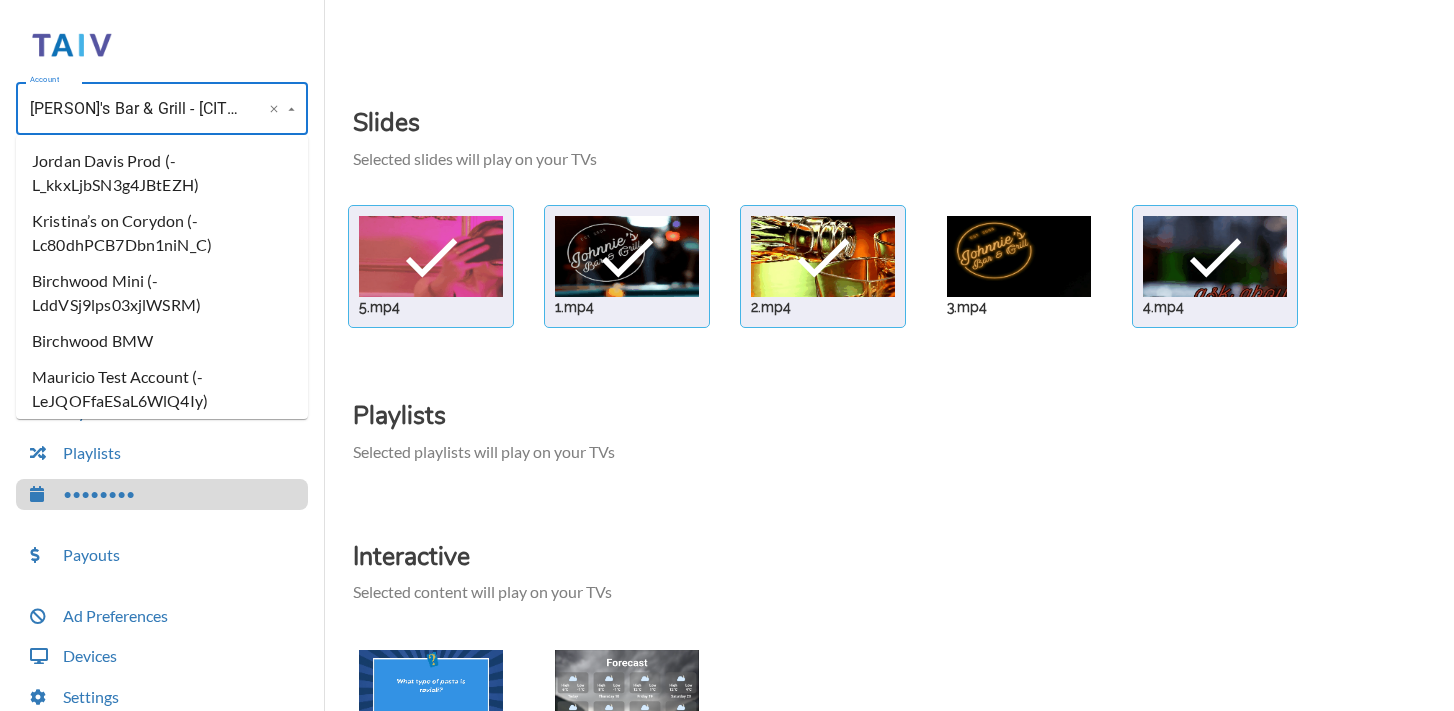 scroll, scrollTop: 199680, scrollLeft: 0, axis: vertical 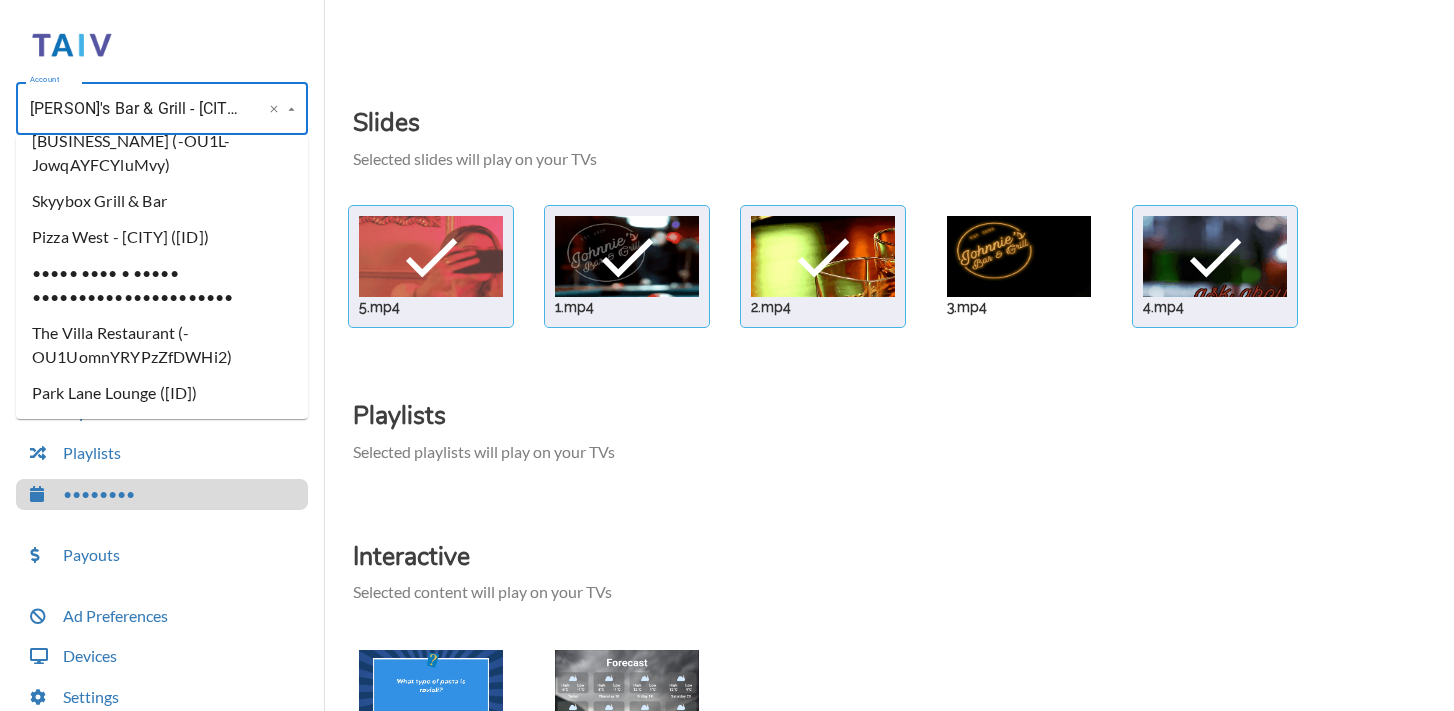 click on "[PERSON]'s Bar & Grill - [CITY] (-OT8nbP4BYxo89ZyFPQ2)" at bounding box center [134, 109] 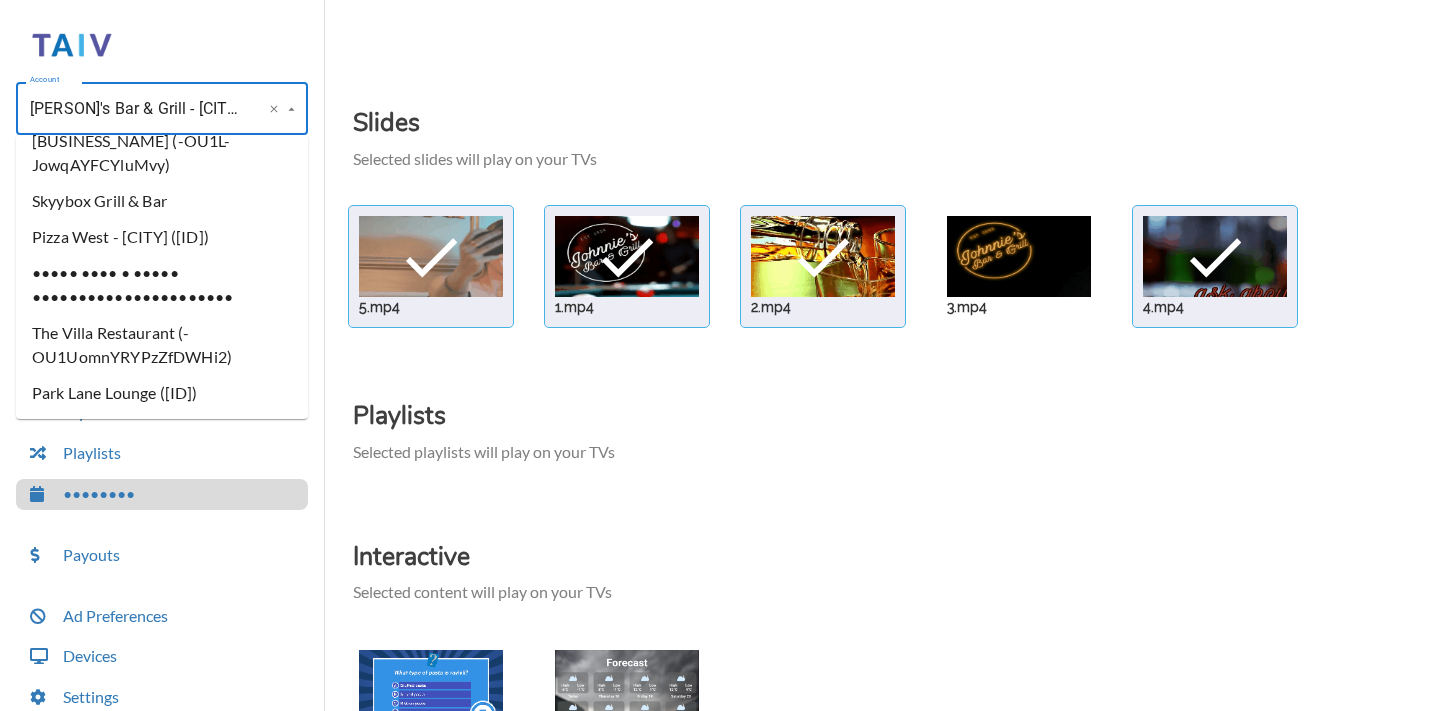 scroll, scrollTop: 0, scrollLeft: 198, axis: horizontal 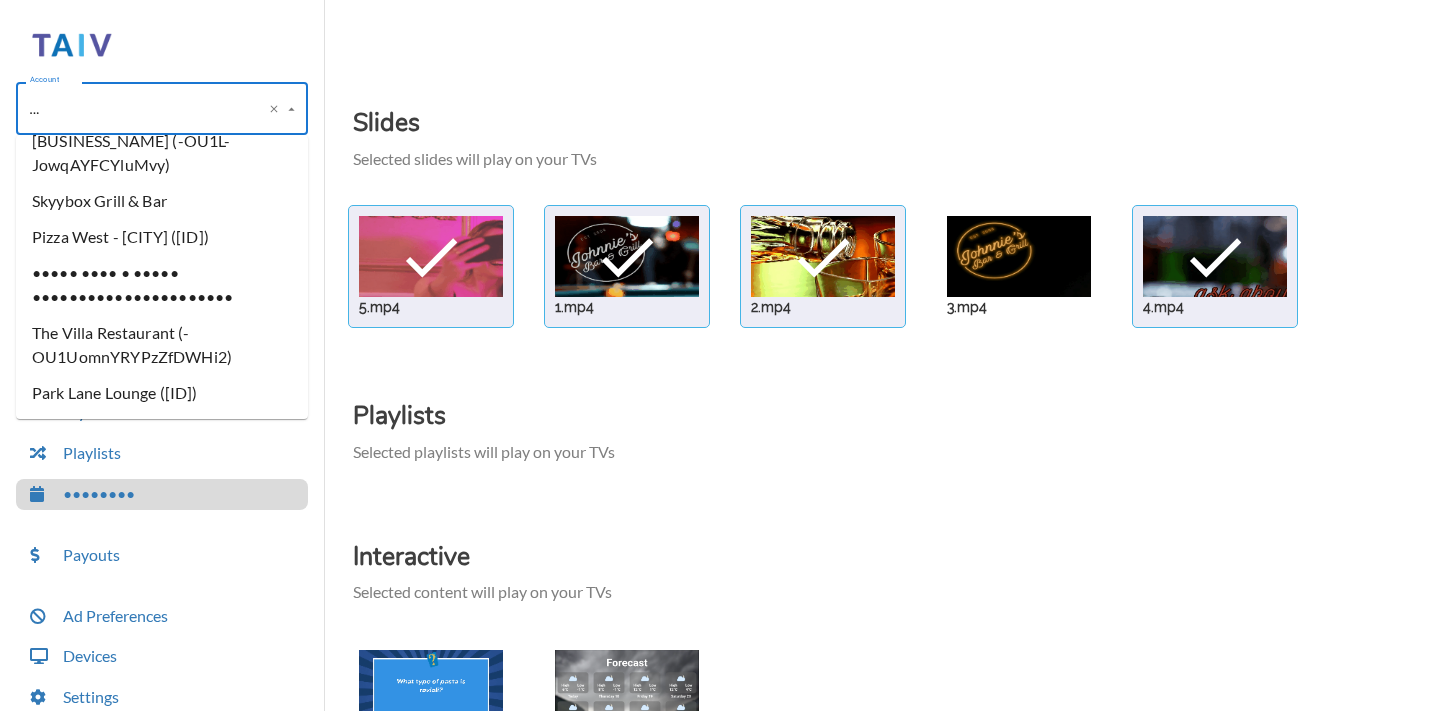 drag, startPoint x: 180, startPoint y: 102, endPoint x: 513, endPoint y: 112, distance: 333.15012 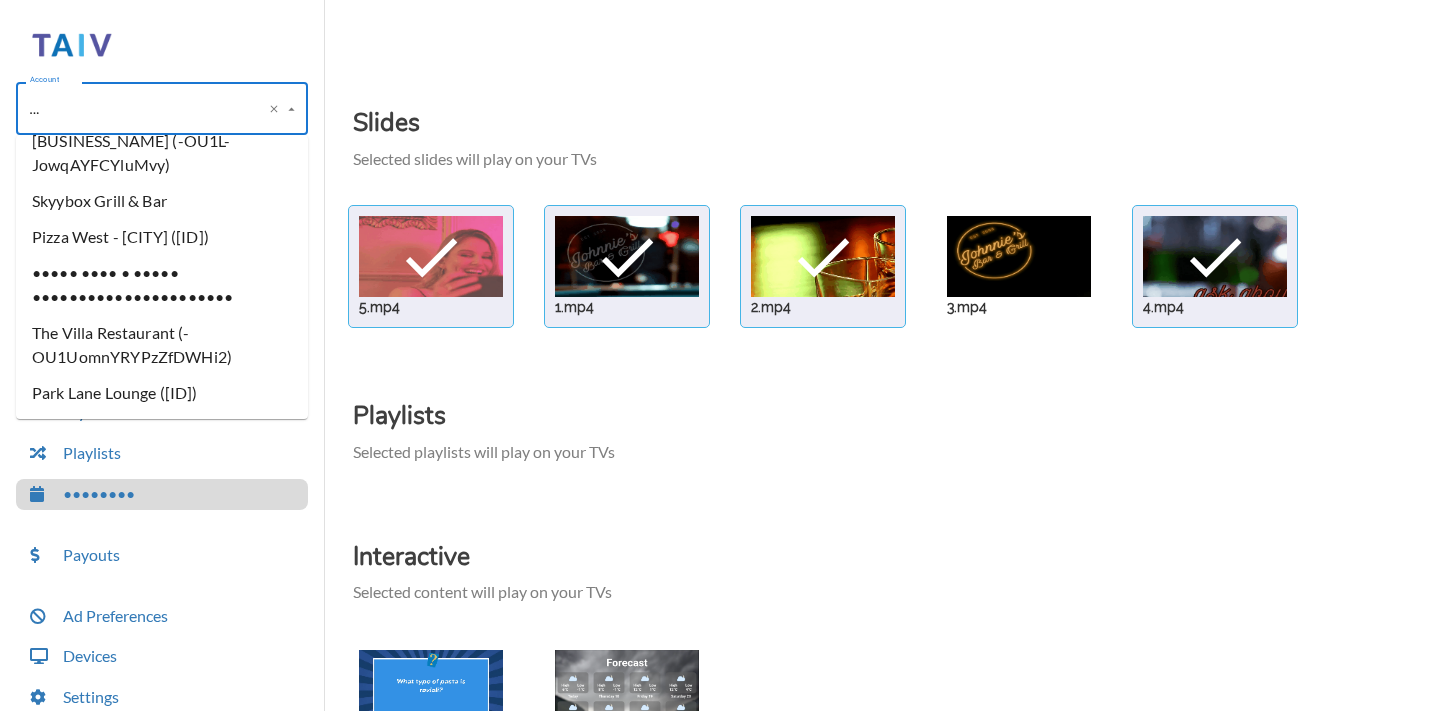 click on "Account [FIRST] [LAST] Bar & Grill - Onsted (-OT8nbP4BYxo89ZyFPQ2) Account [FIRST] [LAST] Prod (-L_kkxLjbSN3g4JBtEZH) [FIRST]’s on Corydon (-Lc80dhPCB7Dbn1niN_C) [BUSINESS_NAME] Mini (-LddVSj9lps03xjlWSRM) [BUSINESS_NAME] BMW (-LddVdwuNp6sUxFQbOjF) [FIRST] Test Account (-LeJQOFfaESaL6WlQ4Iy) [FIRST] Test Account (-LeJRglJeijQpOdkPHKv) [FIRST] Test Account (-LeJRs-pTOr4EQCWuqjm) [BUSINESS_NAME] Investors Test Account (-Li5DIgpEG73whVsyxG2) [BUSINESS_NAME]’s Deli (-LkRhZe59wQ1Bmowm1Mc) [BUSINESS_NAME] ([NUMBER] [STREET]) (-Lm89I_2XS4Taz6KQV7u) Test Dealership (-LnIKpm8F2ib8w7yHSMl) [FIRST] Test Prod account (-LnKbANiYhRfPbIfTNPV) [BUSINESS_NAME] Airport West (-LnRl1n49-O3XslNie1v) [FIRST] Regent (-Lo203Coy8RMclwc-iFF) Prod [FIRST] [LAST] (-LoLw_poBrMMT1sghtg-) [BUSINESS_NAME] (-LrGkxvjB7SycA-re729) [BUSINESS_NAME] (-LsEQZUc3e0e_VXkMJqC) PROD [FIRST] (-LtHL2Wsy7PhjyU-FhWq) [BUSINESS_NAME] Roadhouse (-LvDUPZiRrJ15FSztrba) [BUSINESS_NAME] Edmonton [BUSINESS_NAME] (-LyaPKBP1A5E7FyLq5Th) [BUSINESS_NAME] Edmonton Mayfield (-LyaPrA_z1_g5Ijbs4U_) [BUSINESS_NAME] Edmonton Skyview (-LyaQl_4VZVbkprku_xK) [NUMBER]" at bounding box center [727, 360] 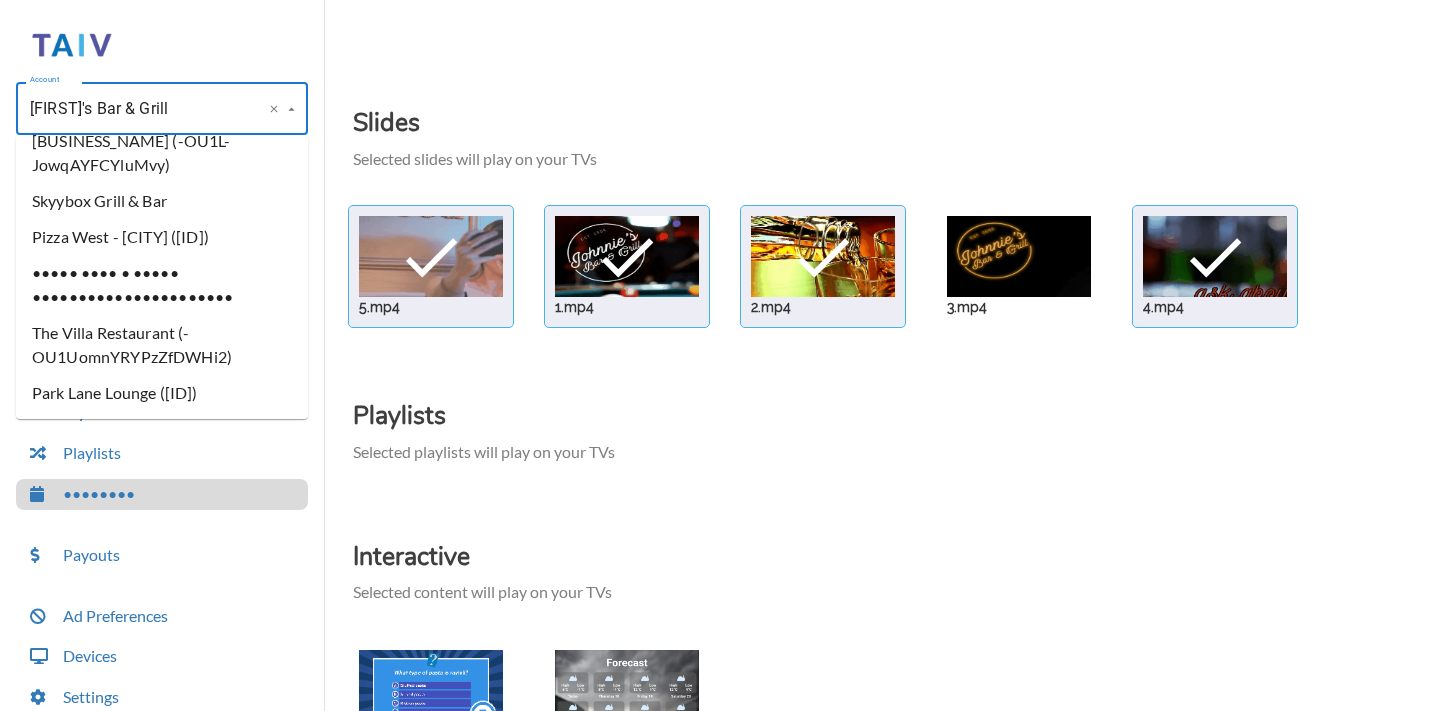 scroll, scrollTop: 0, scrollLeft: 0, axis: both 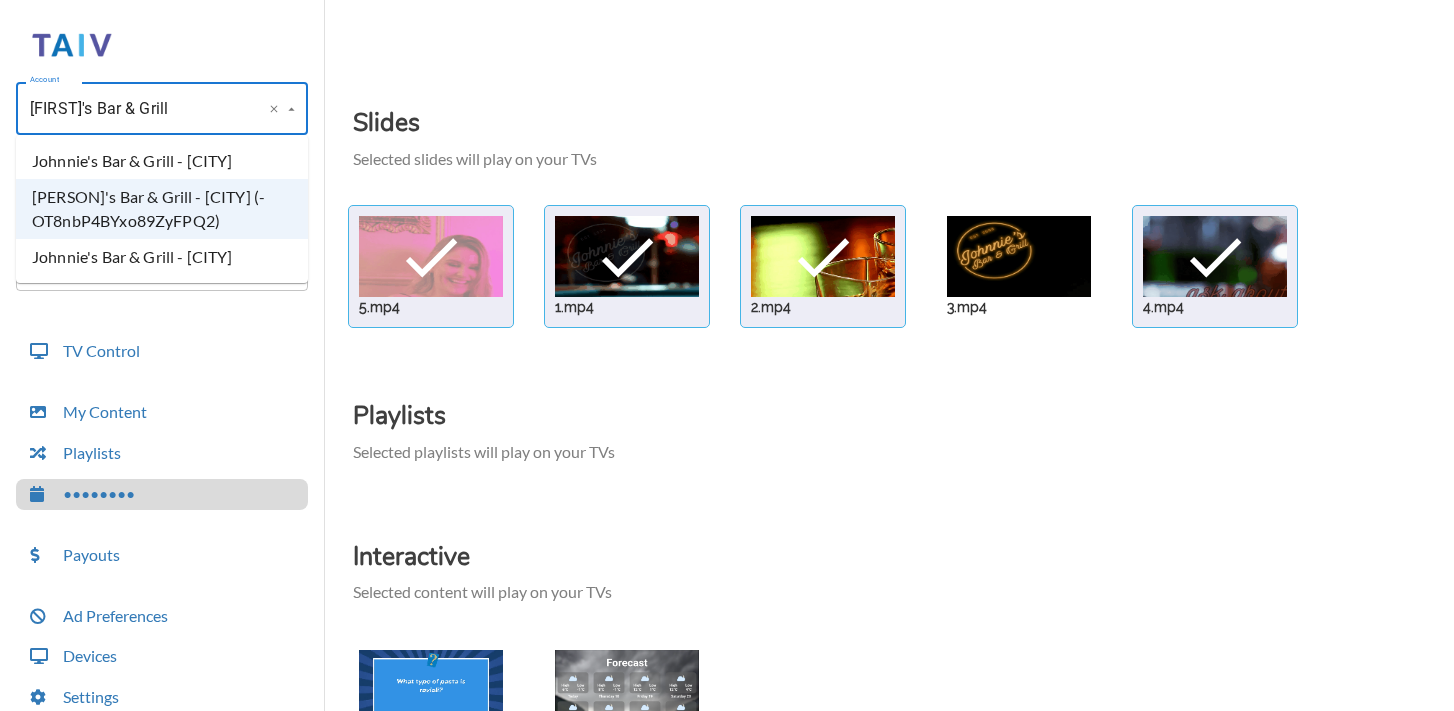 click on "Johnnie's Bar & Grill - [CITY]" at bounding box center (162, 257) 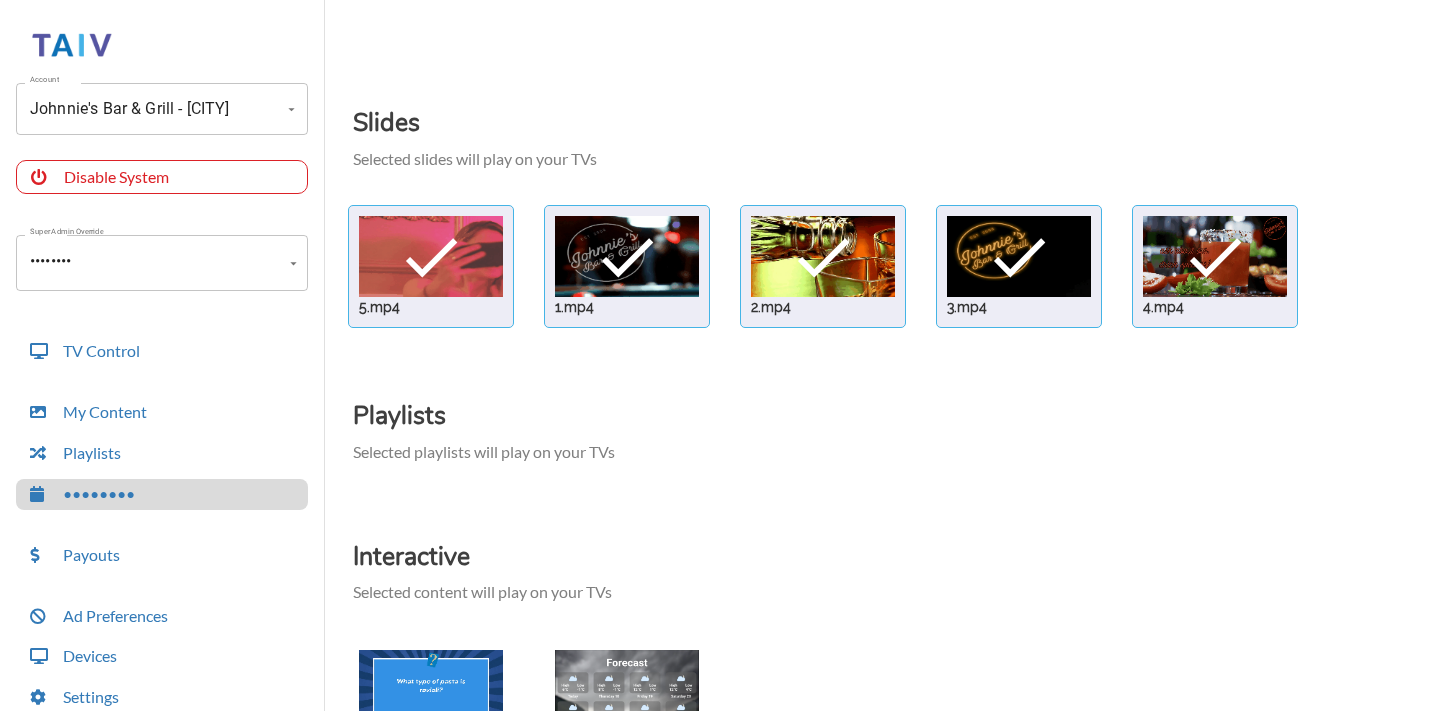 click at bounding box center (431, 256) 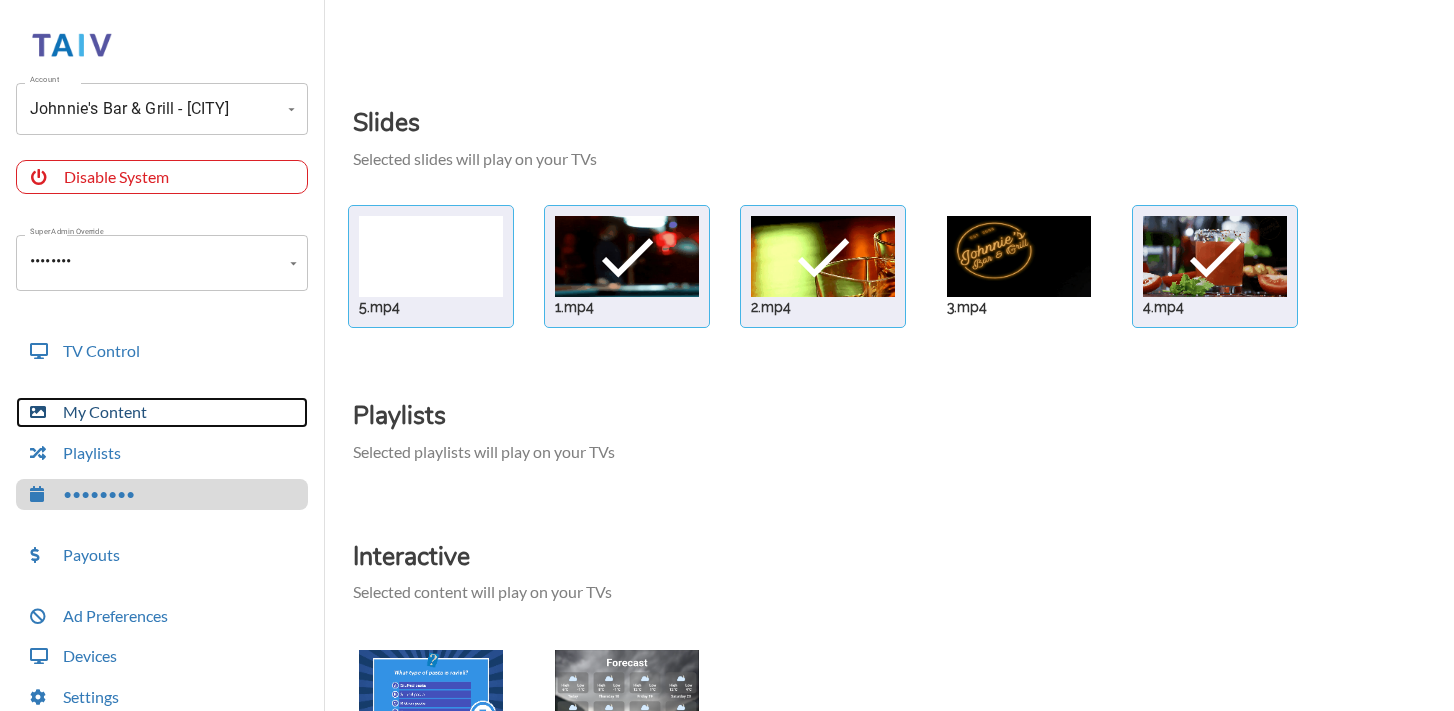 click on "My Content" at bounding box center [162, 412] 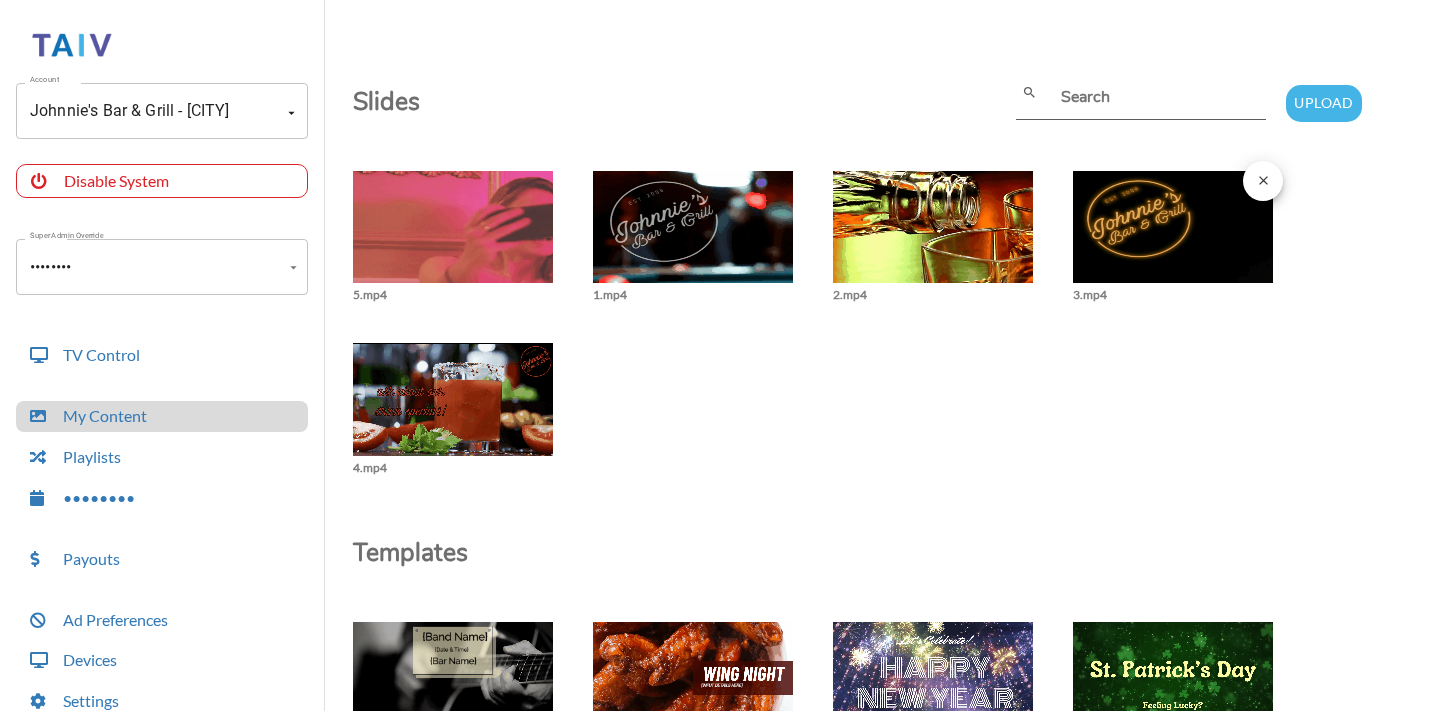click at bounding box center [453, 237] 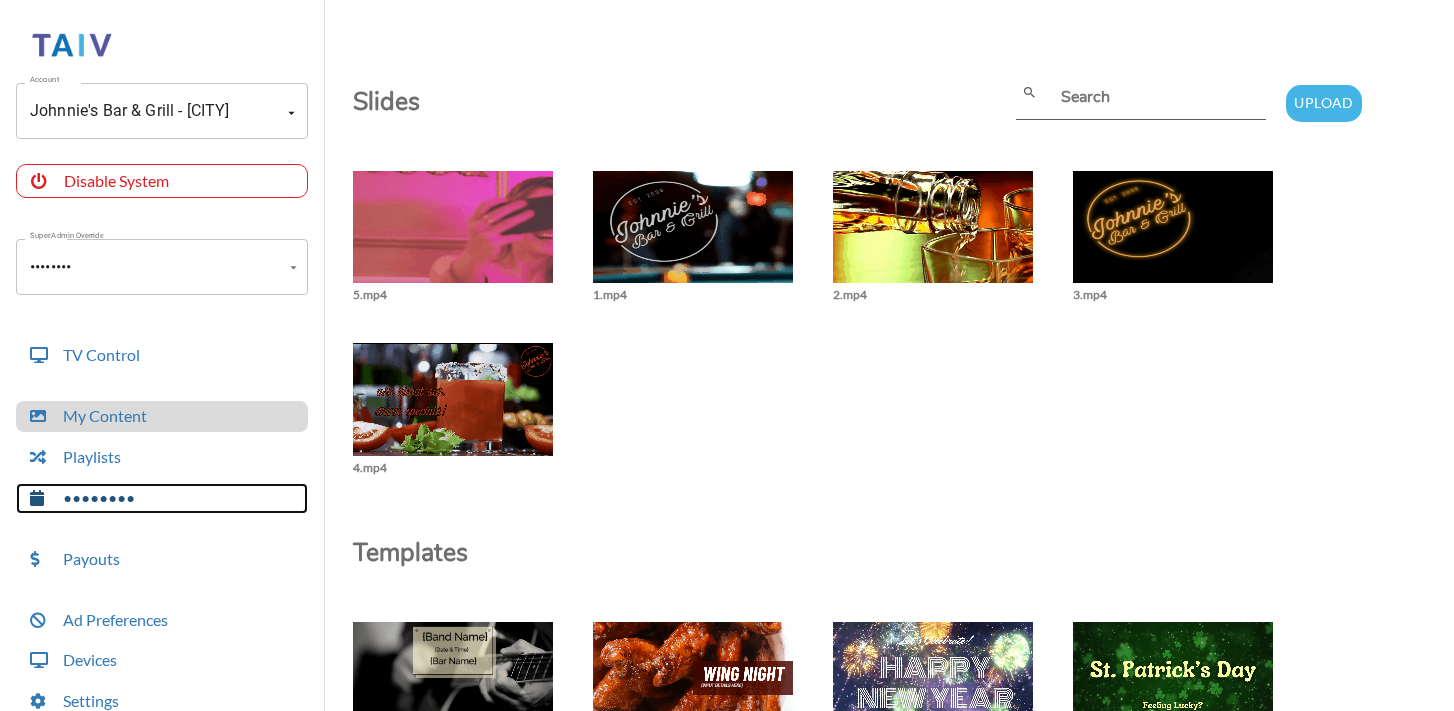 click on "••••••••" at bounding box center [162, 498] 